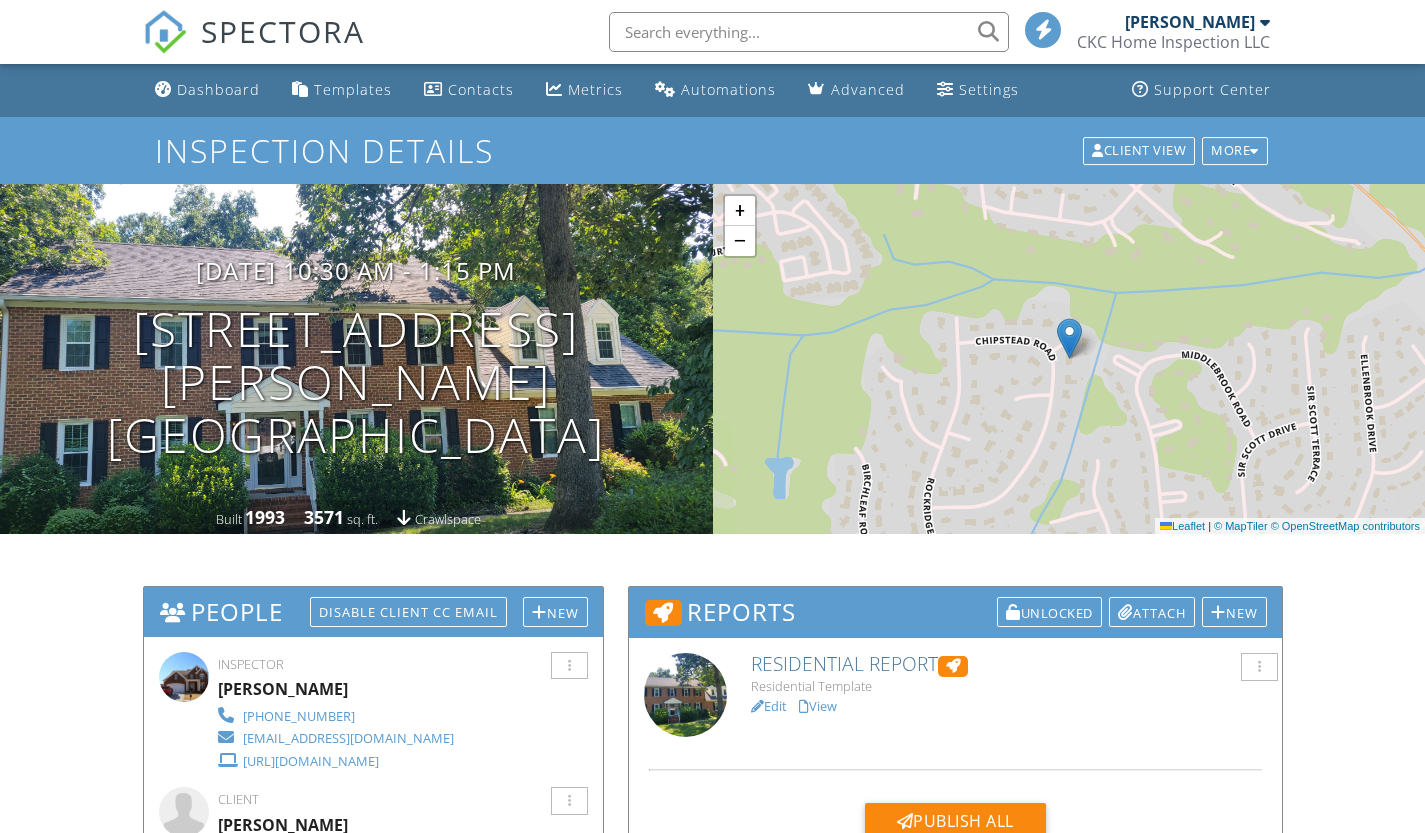 scroll, scrollTop: 794, scrollLeft: 0, axis: vertical 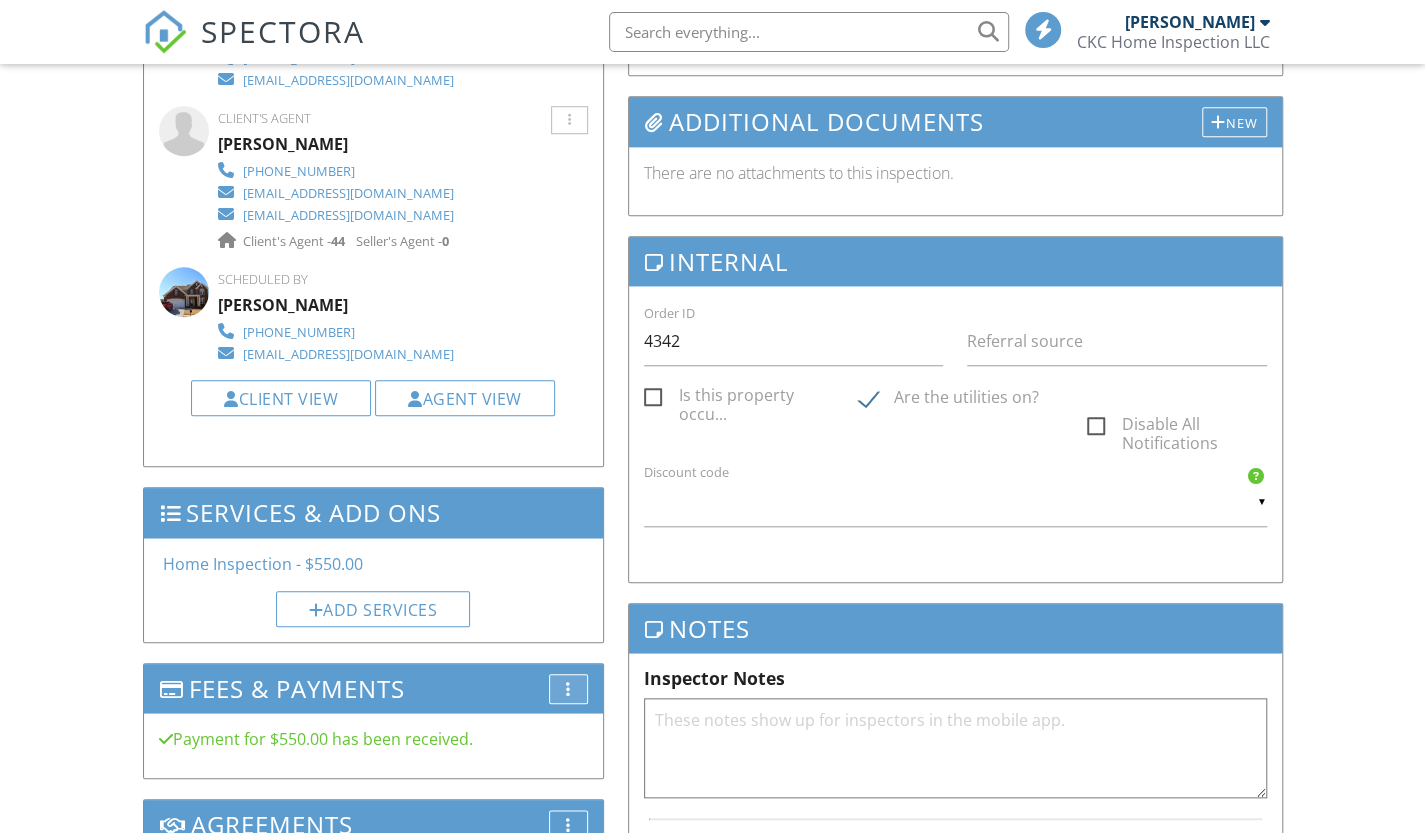 click at bounding box center (568, 689) 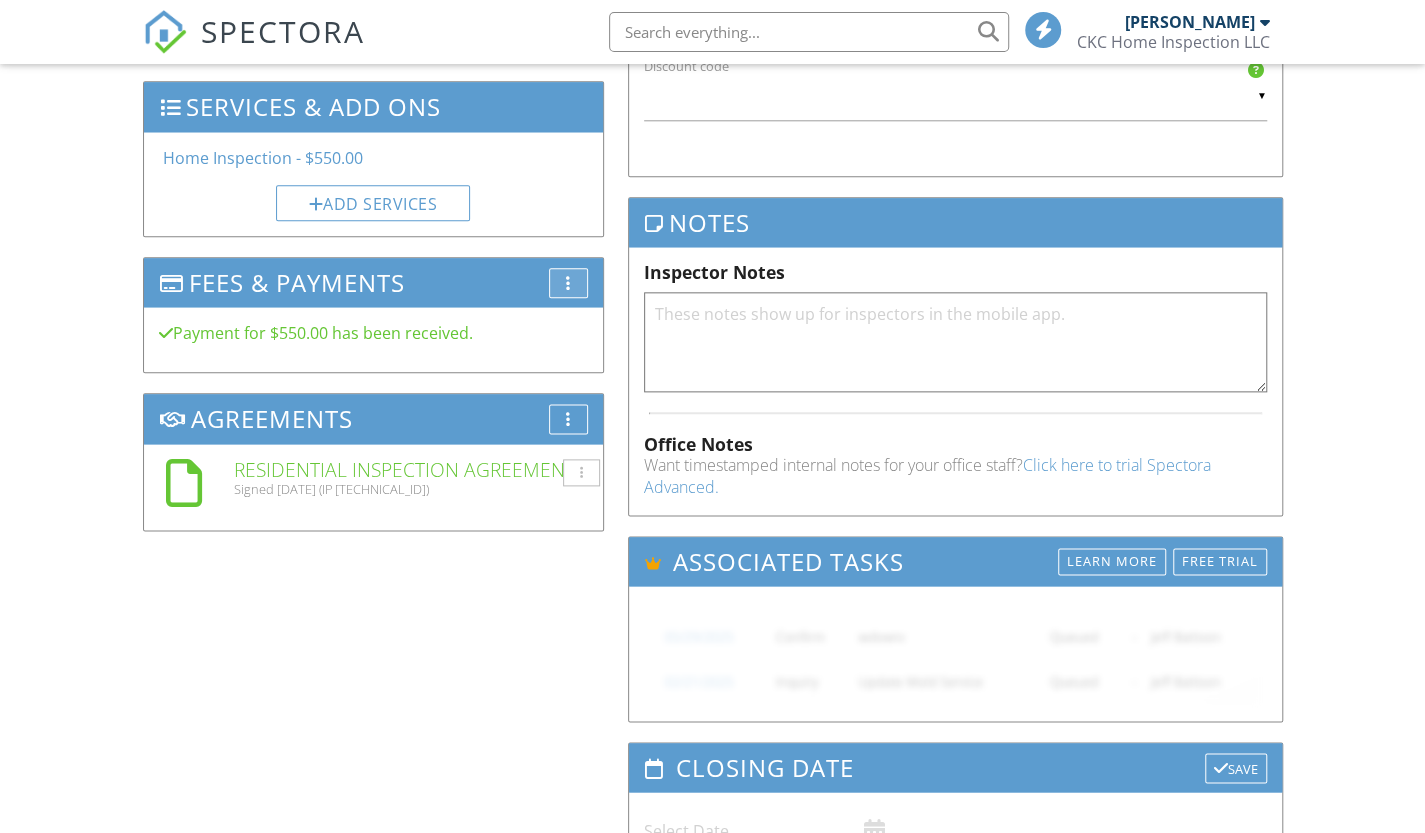 scroll, scrollTop: 0, scrollLeft: 0, axis: both 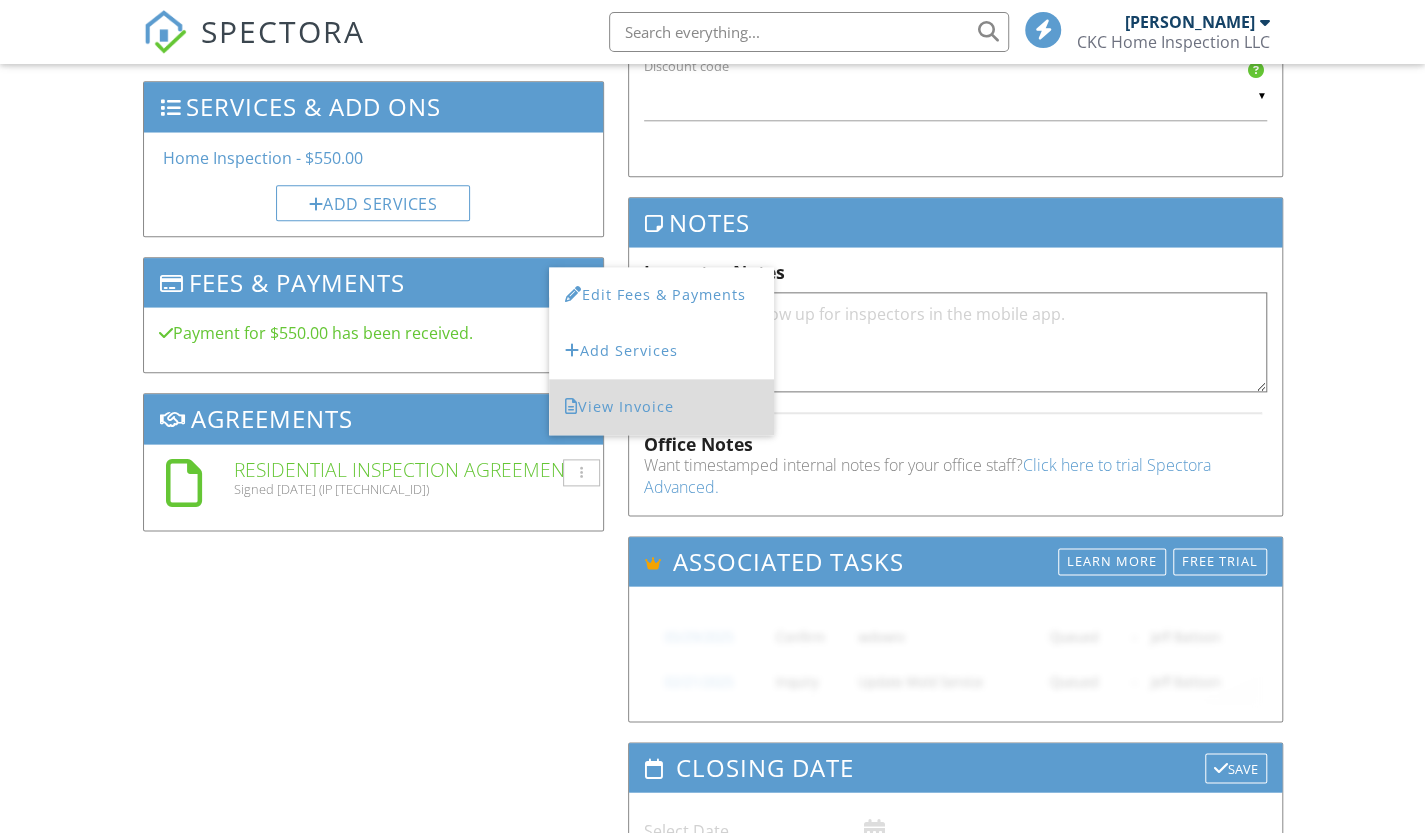 click on "View Invoice" at bounding box center (661, 407) 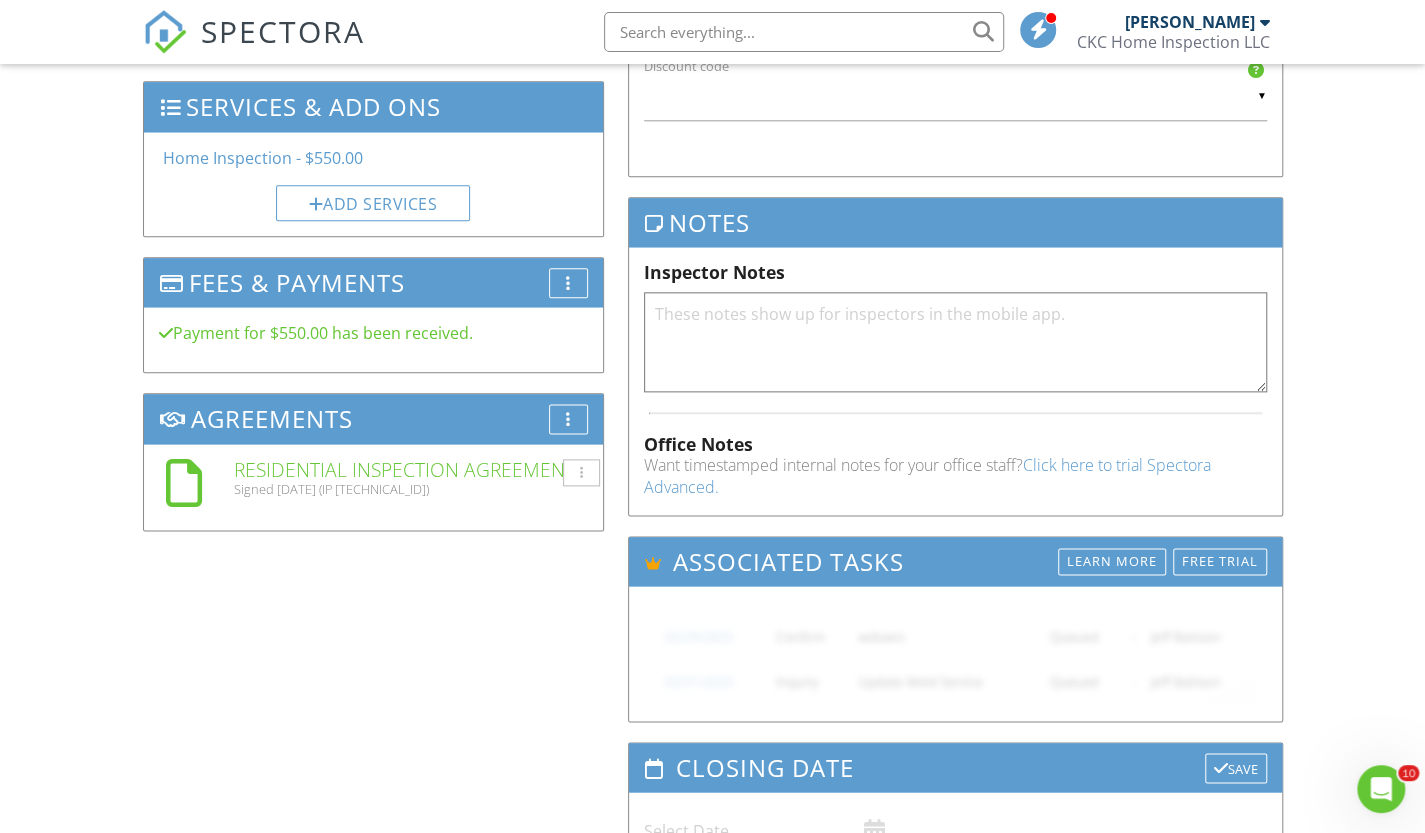 scroll, scrollTop: 0, scrollLeft: 0, axis: both 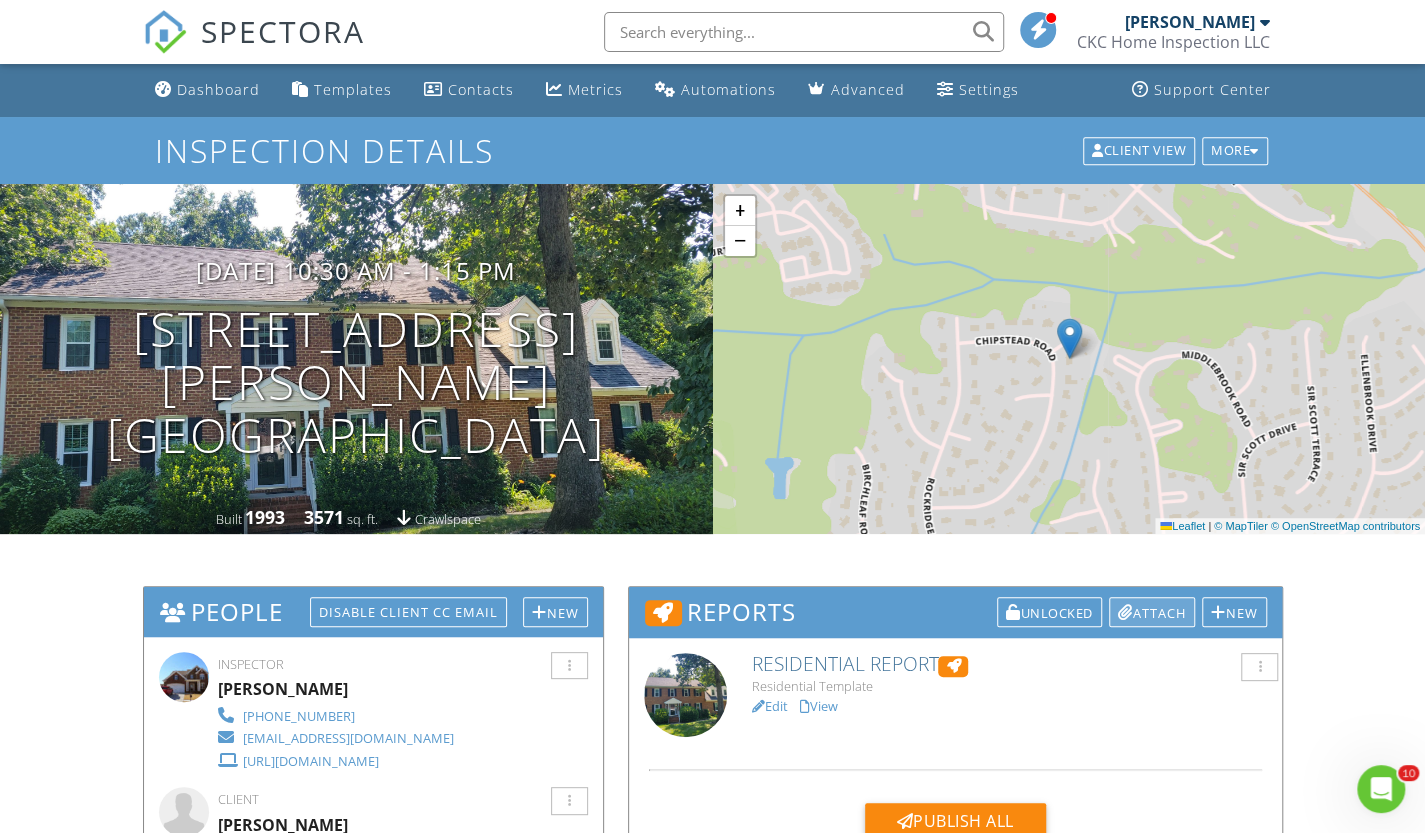 click on "Attach" at bounding box center (1152, 612) 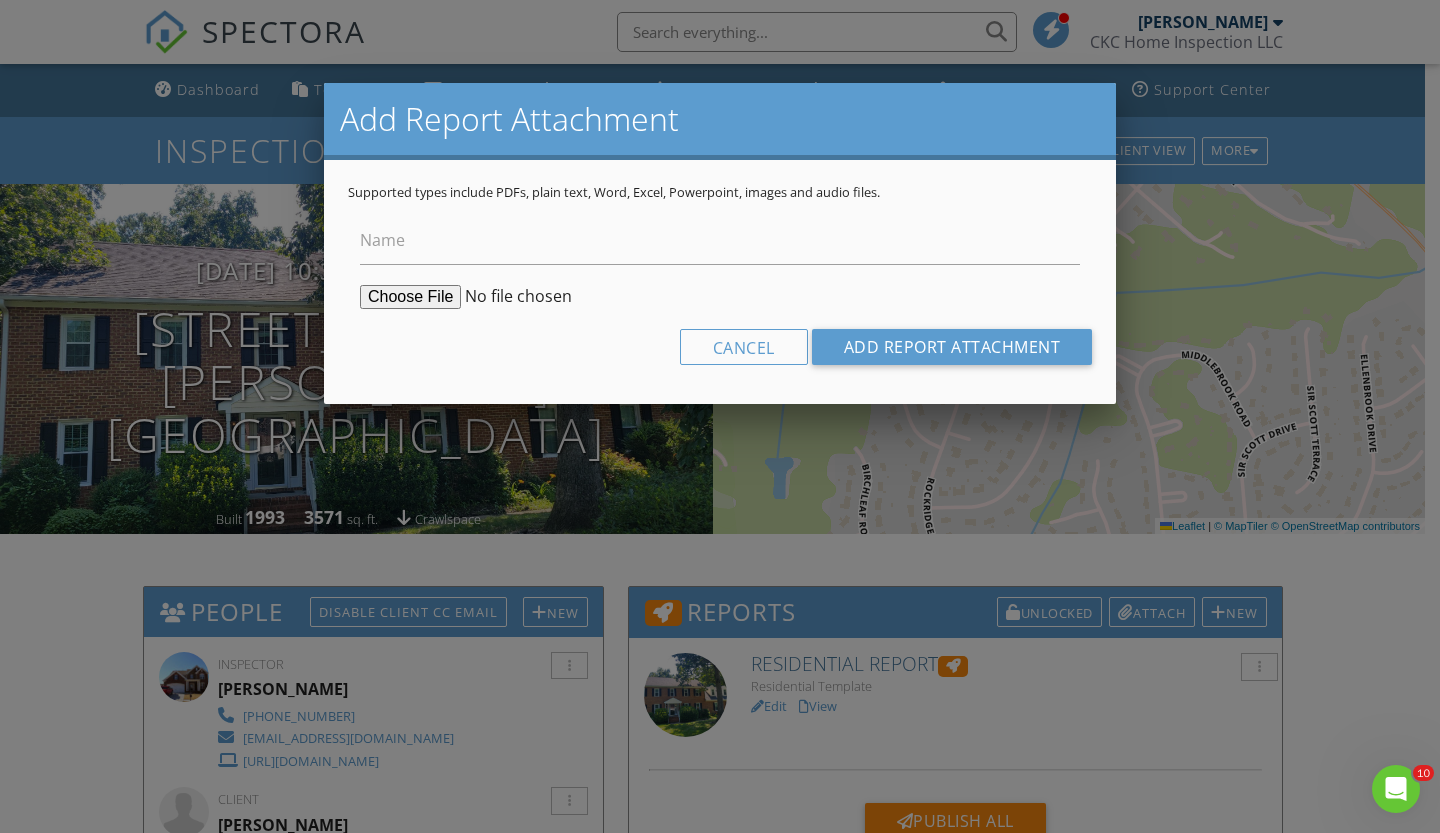 click at bounding box center (513, 297) 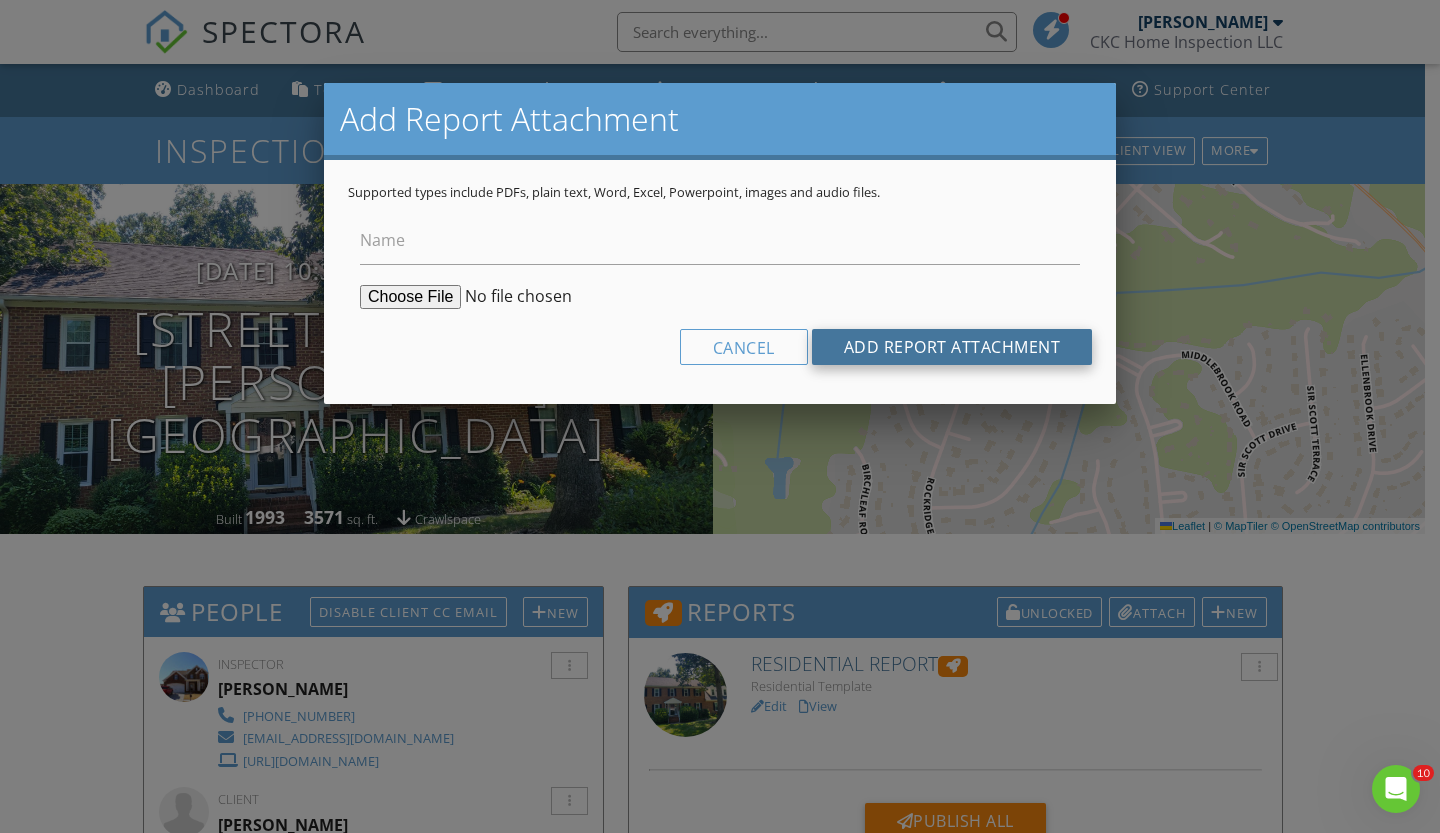 click on "Add Report Attachment" at bounding box center [952, 347] 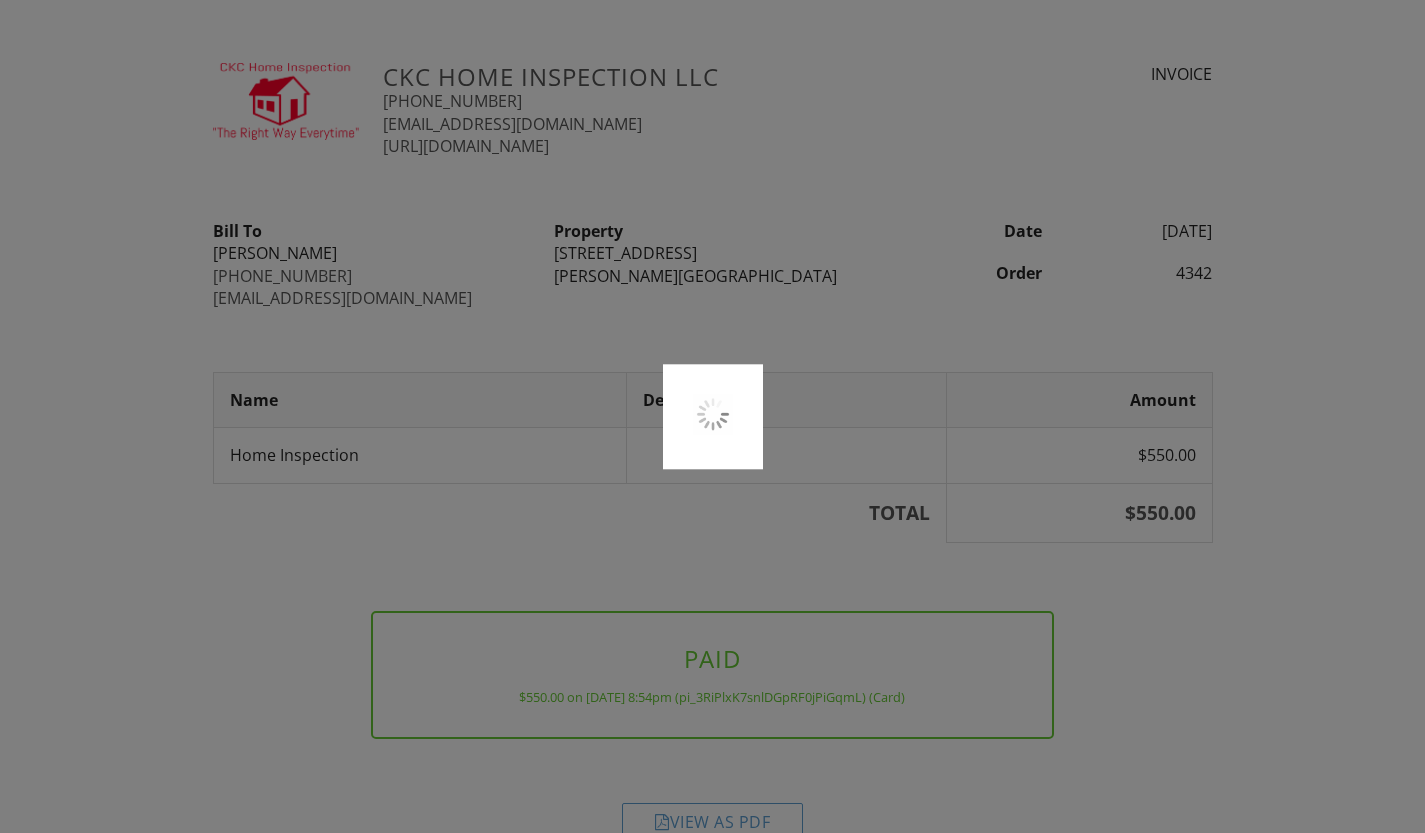 scroll, scrollTop: 40, scrollLeft: 0, axis: vertical 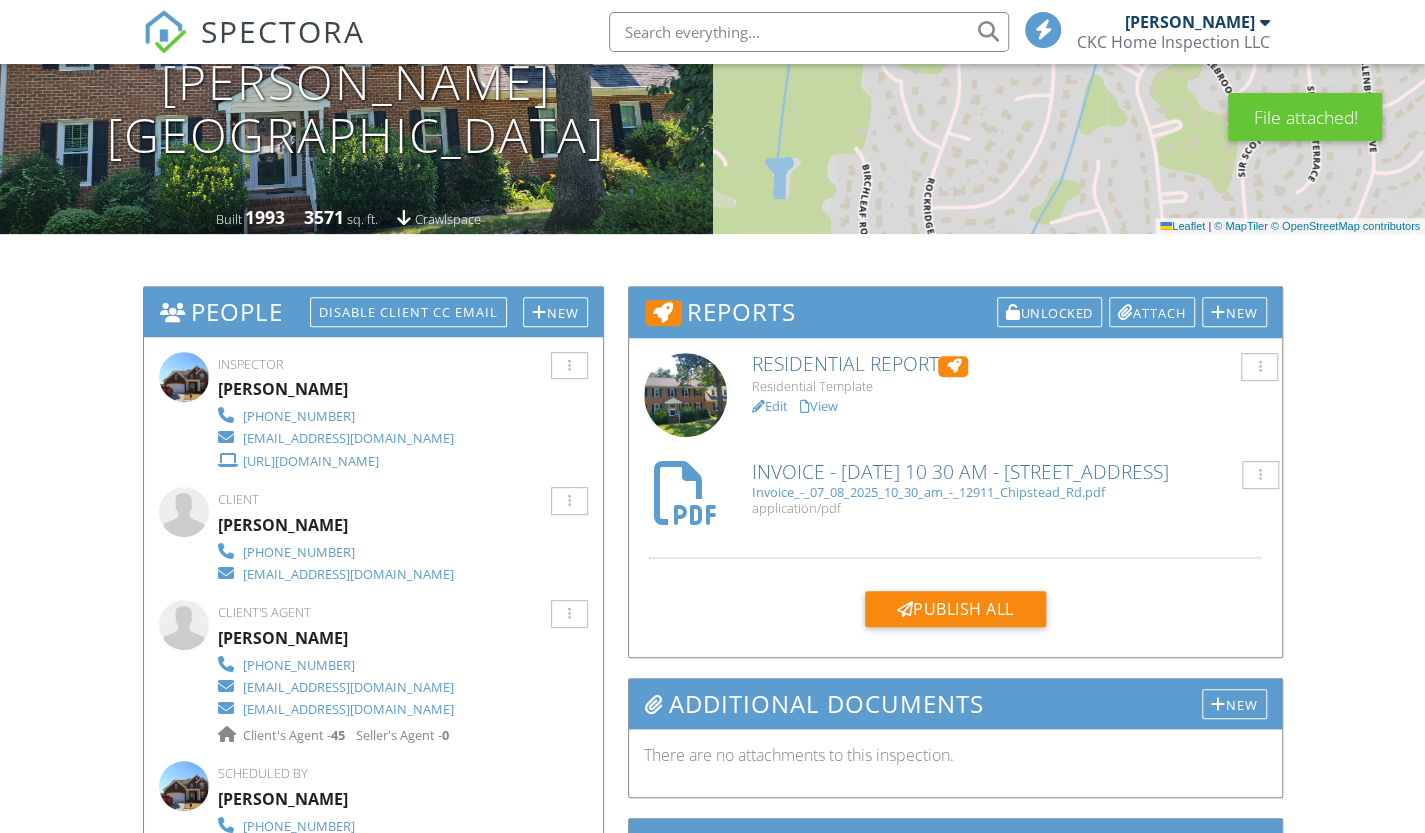 click on "Residential Report" at bounding box center [1008, 364] 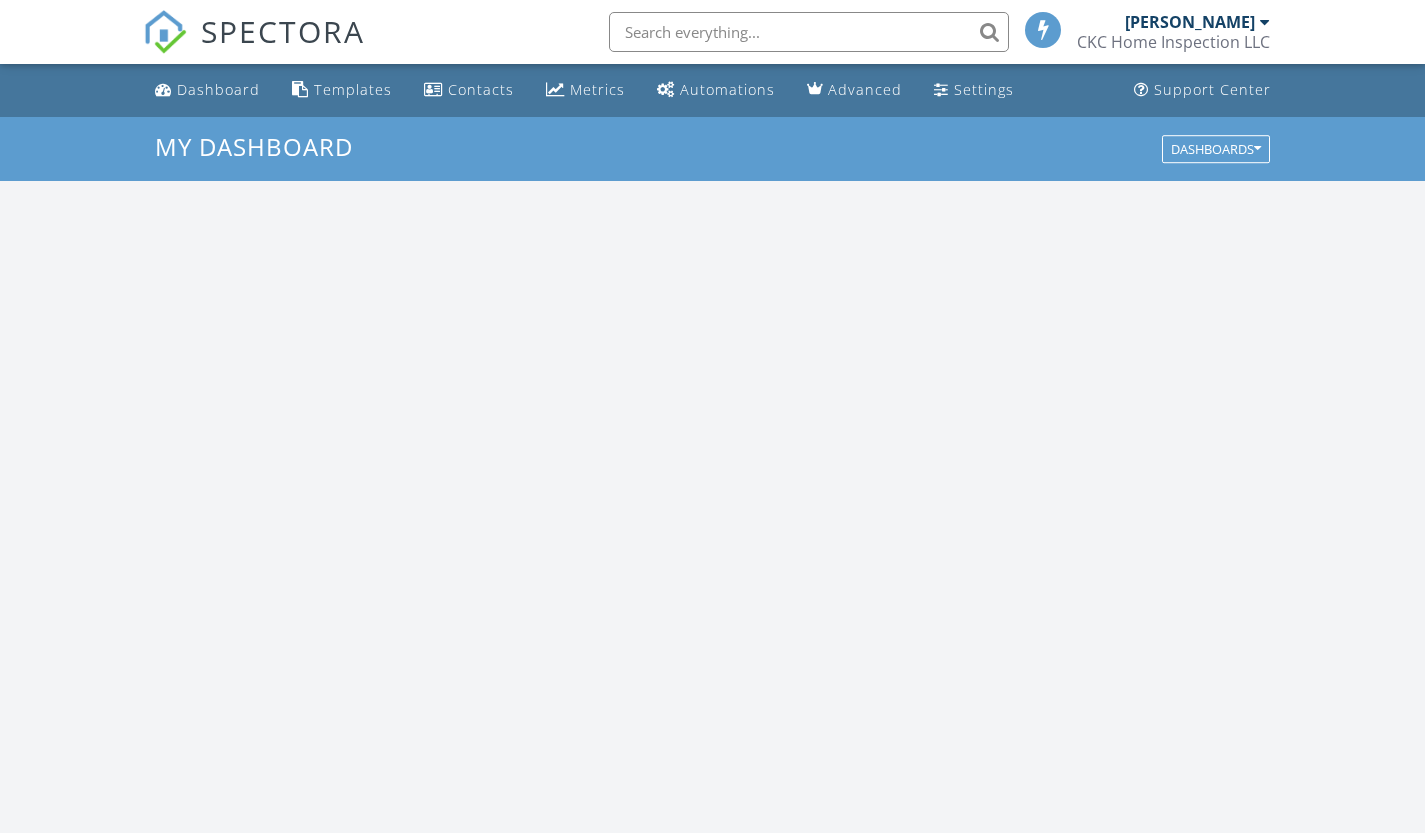 scroll, scrollTop: 0, scrollLeft: 0, axis: both 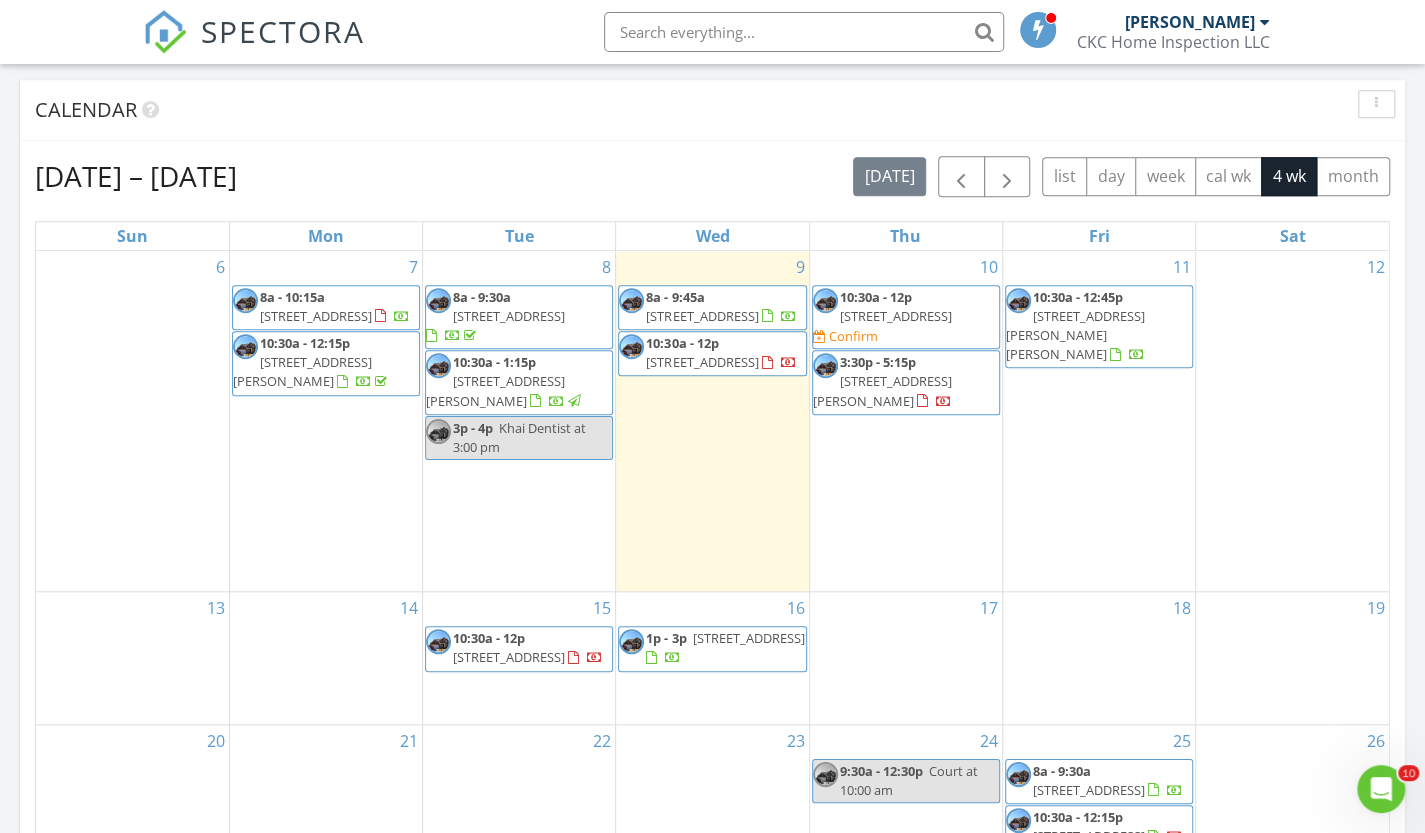 click on "10:30a - 12p" at bounding box center [876, 297] 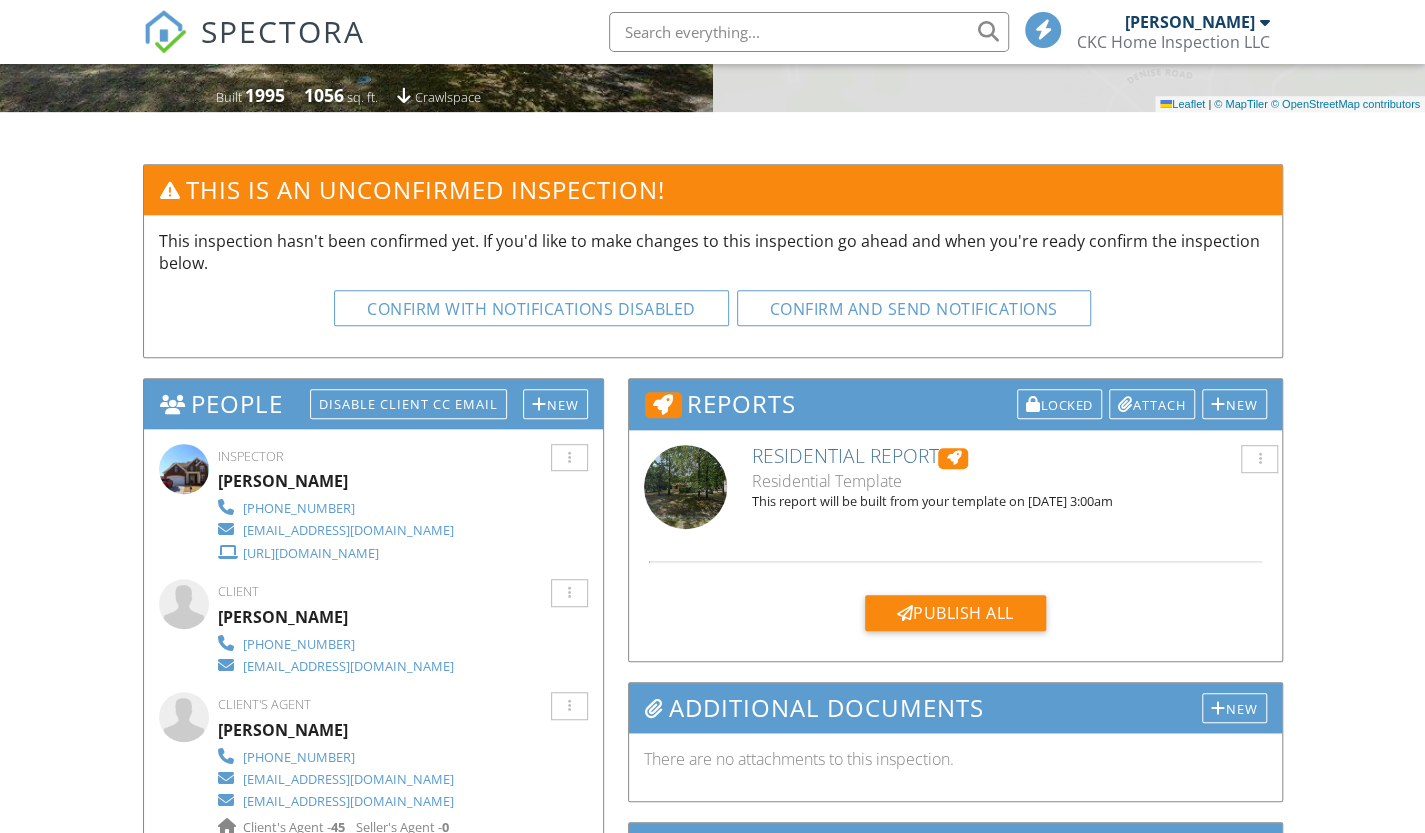 scroll, scrollTop: 422, scrollLeft: 0, axis: vertical 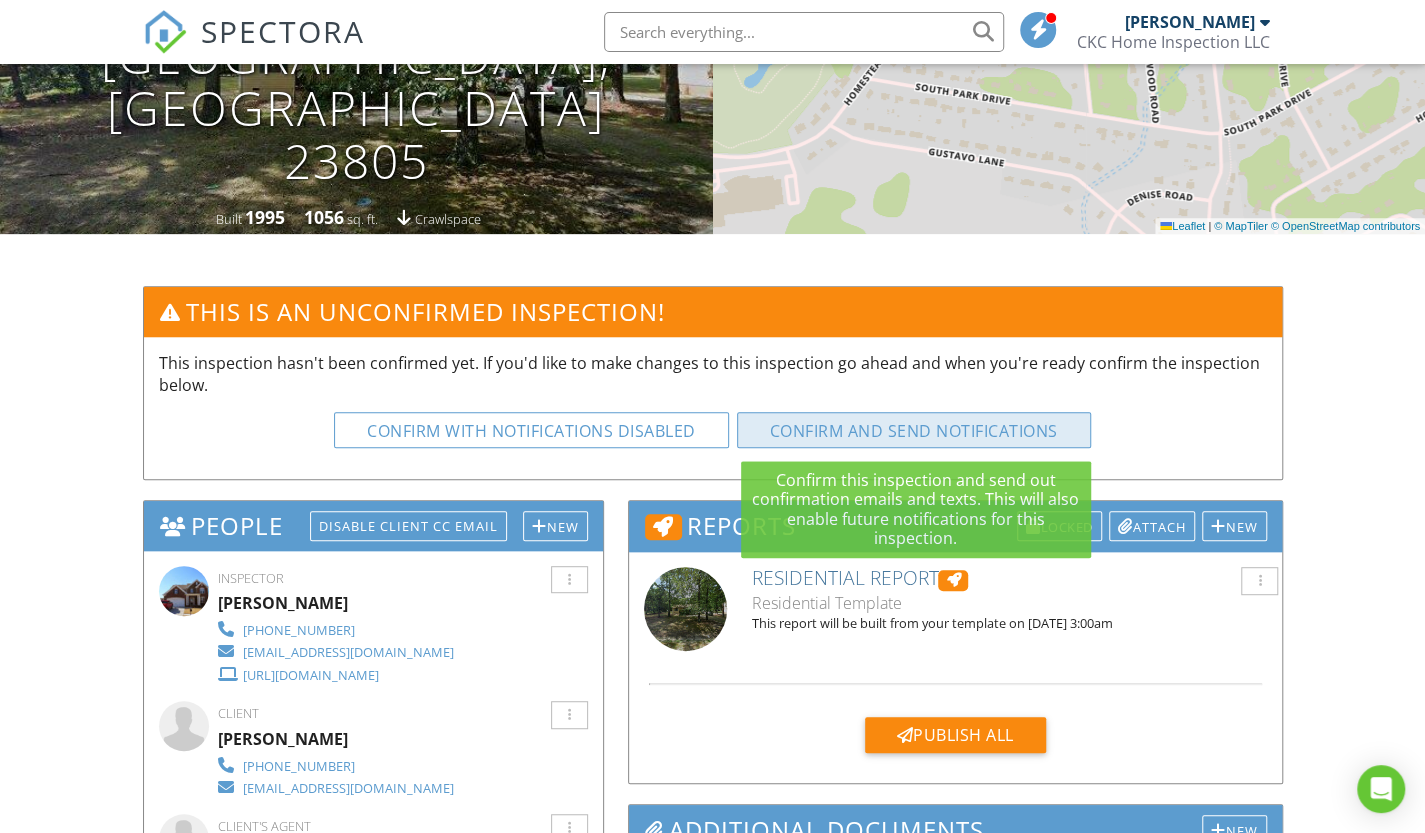 click on "Confirm and send notifications" at bounding box center (531, 430) 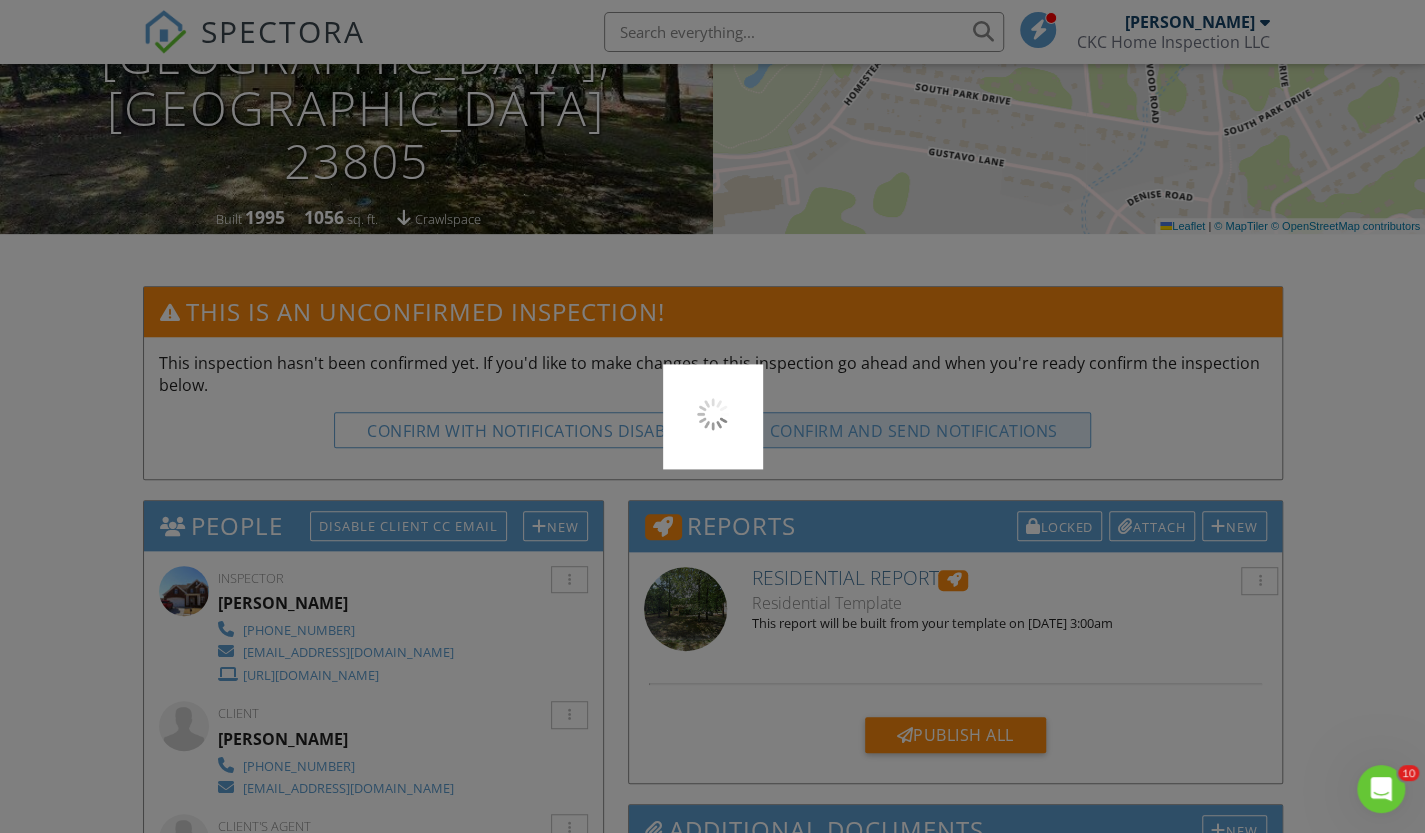 scroll, scrollTop: 0, scrollLeft: 0, axis: both 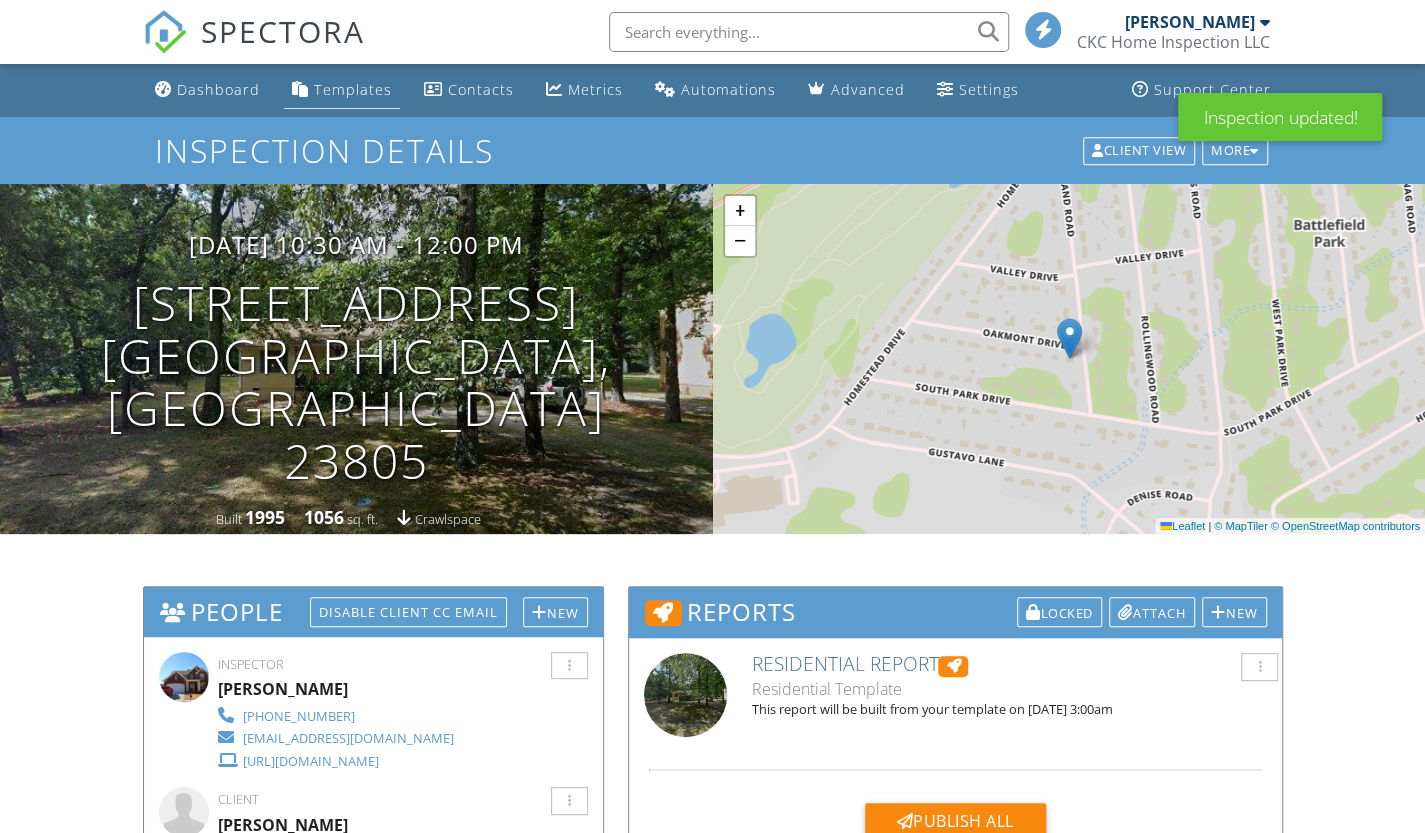click on "Templates" at bounding box center [353, 89] 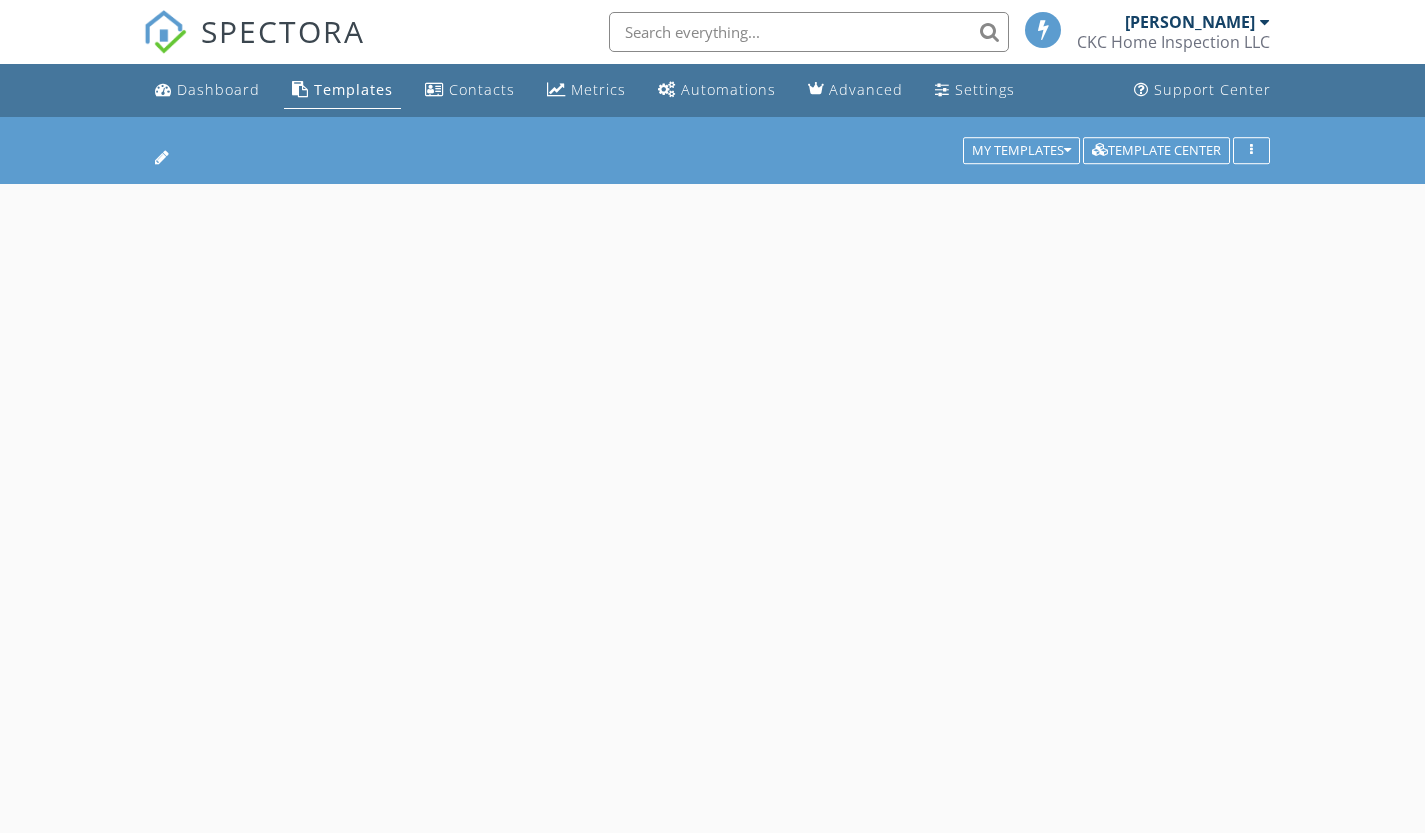 scroll, scrollTop: 0, scrollLeft: 0, axis: both 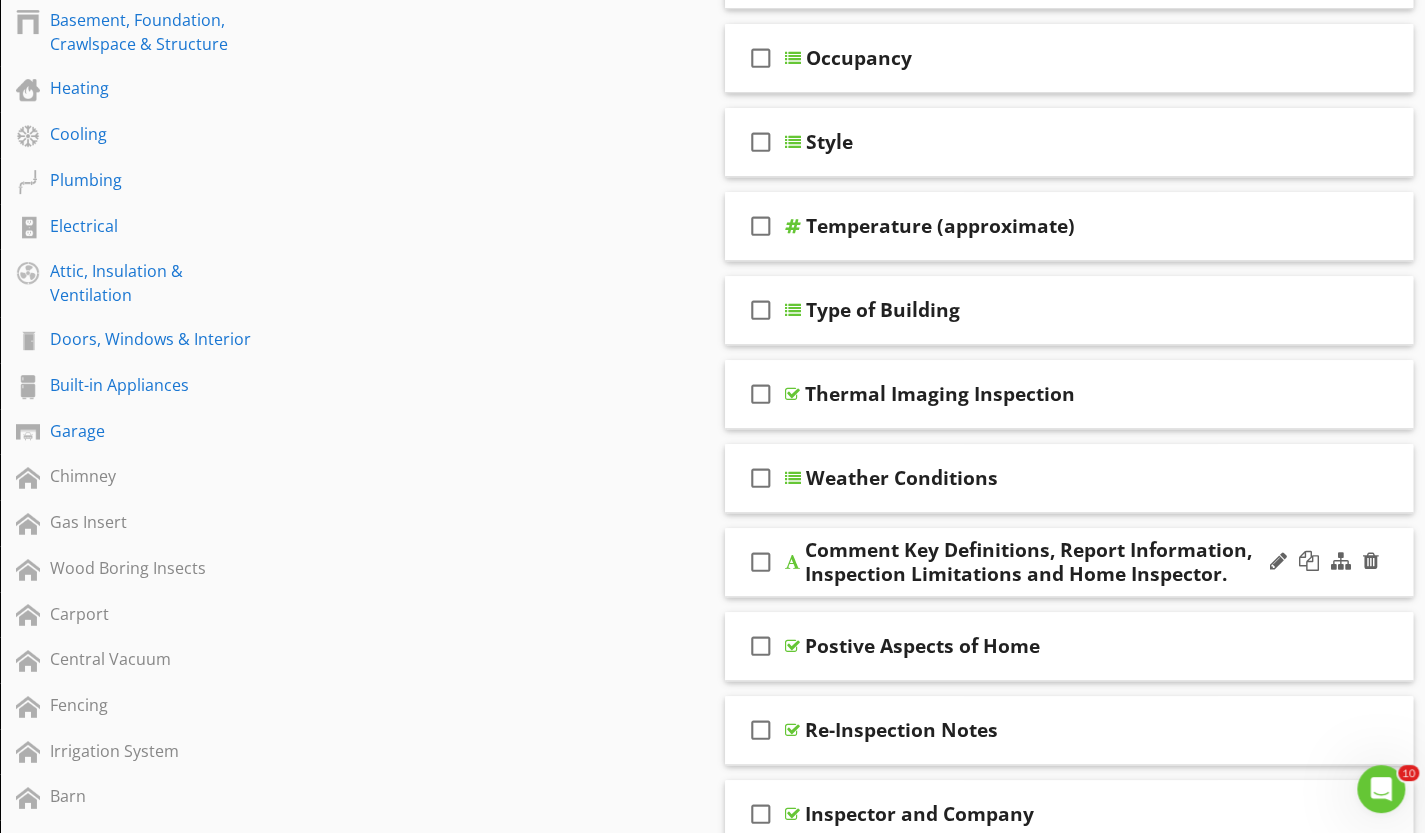 click on "check_box_outline_blank" at bounding box center [761, 562] 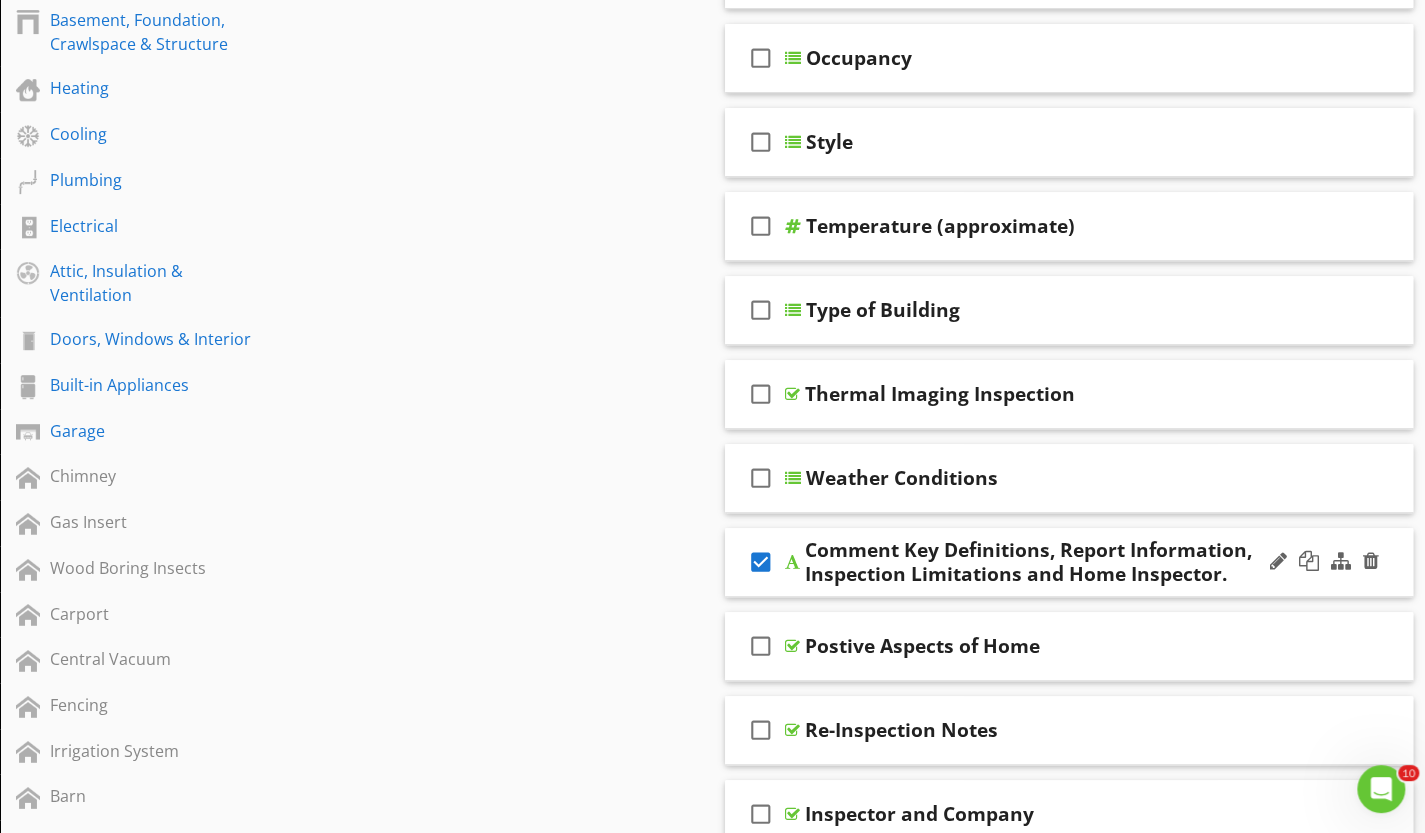 click on "Comment Key Definitions, Report Information, Inspection Limitations and Home Inspector." at bounding box center (1048, 562) 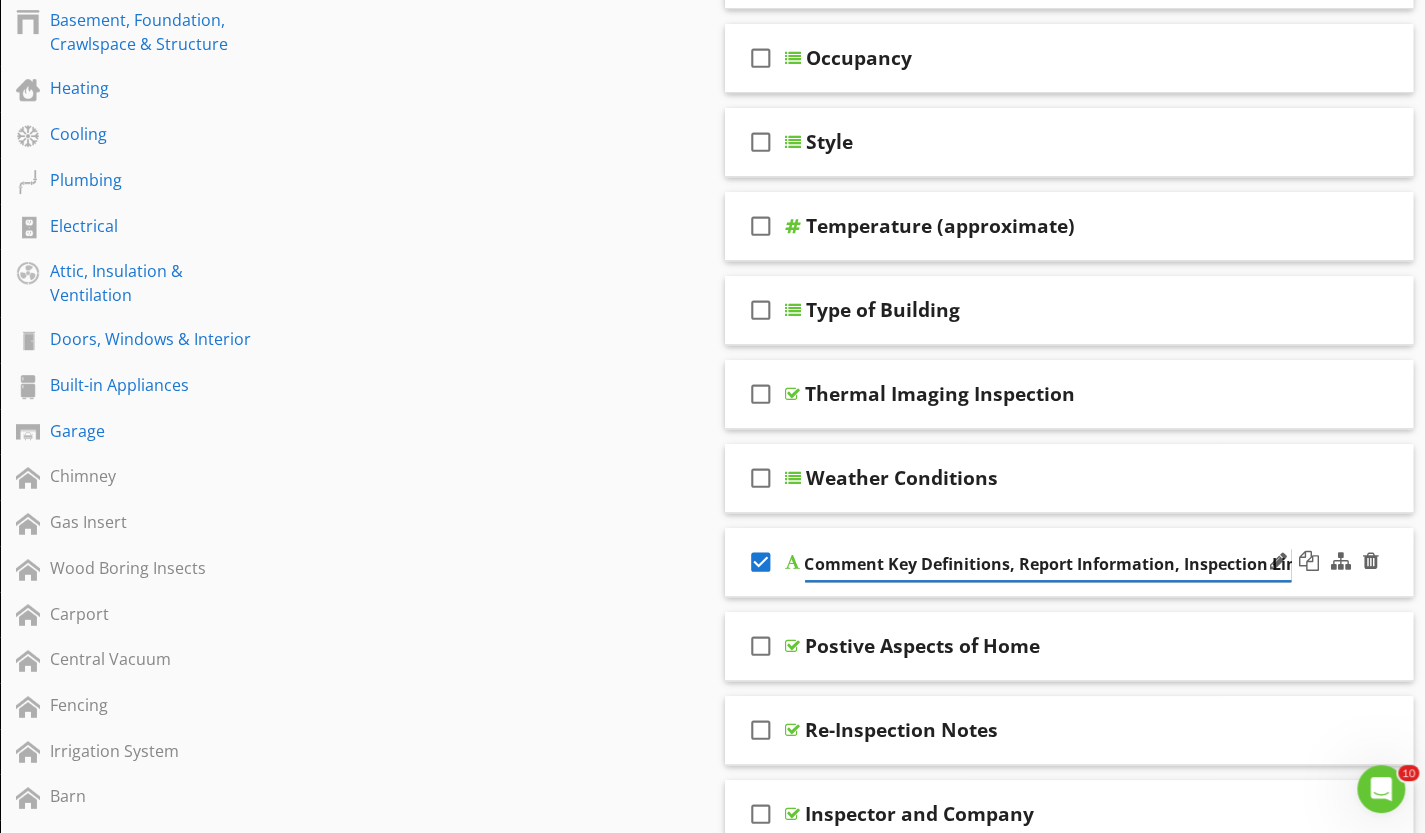 scroll, scrollTop: 0, scrollLeft: 240, axis: horizontal 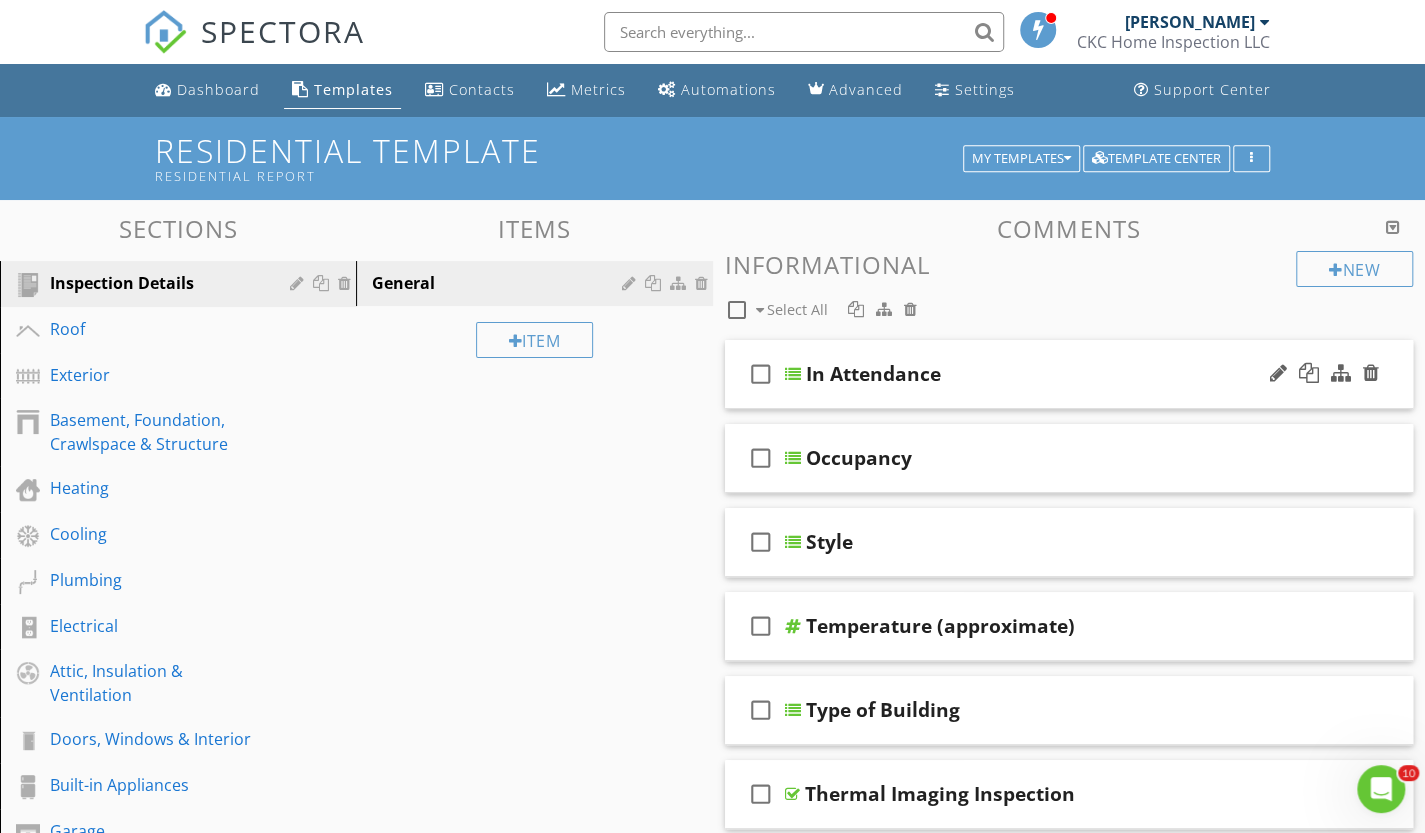 click on "In Attendance" at bounding box center (1049, 374) 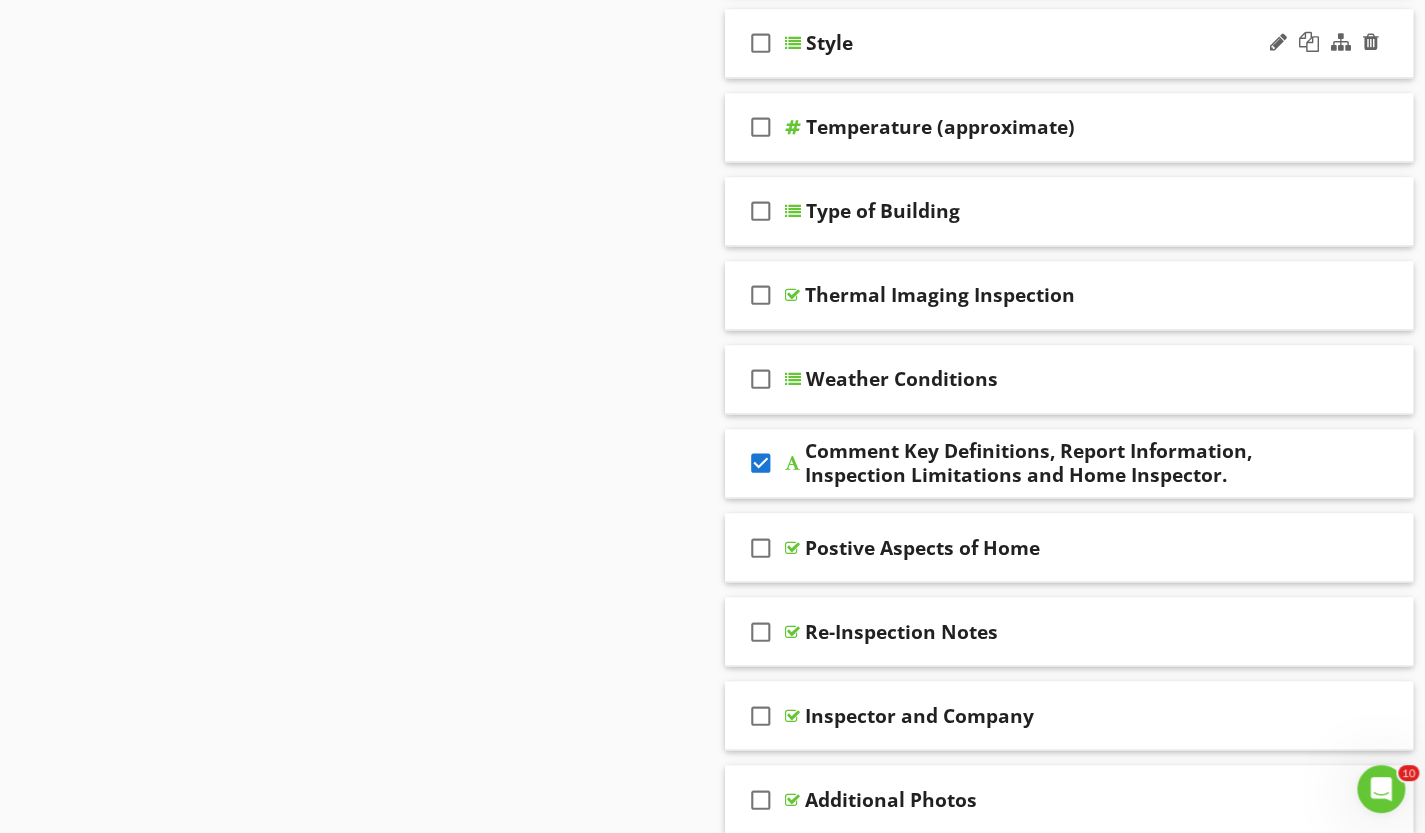 scroll, scrollTop: 1700, scrollLeft: 0, axis: vertical 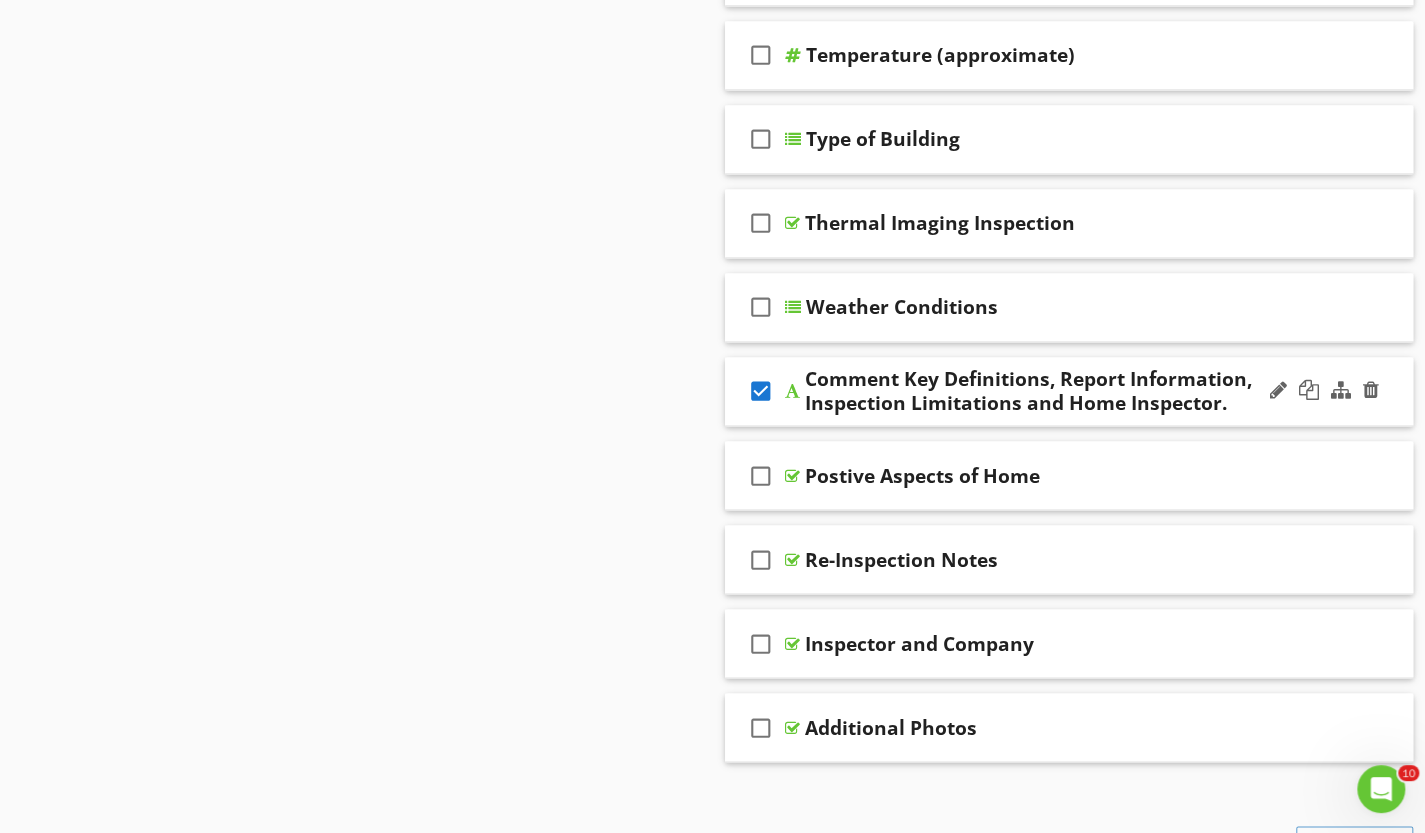 click on "Comment Key Definitions, Report Information, Inspection Limitations and Home Inspector." at bounding box center [1048, 391] 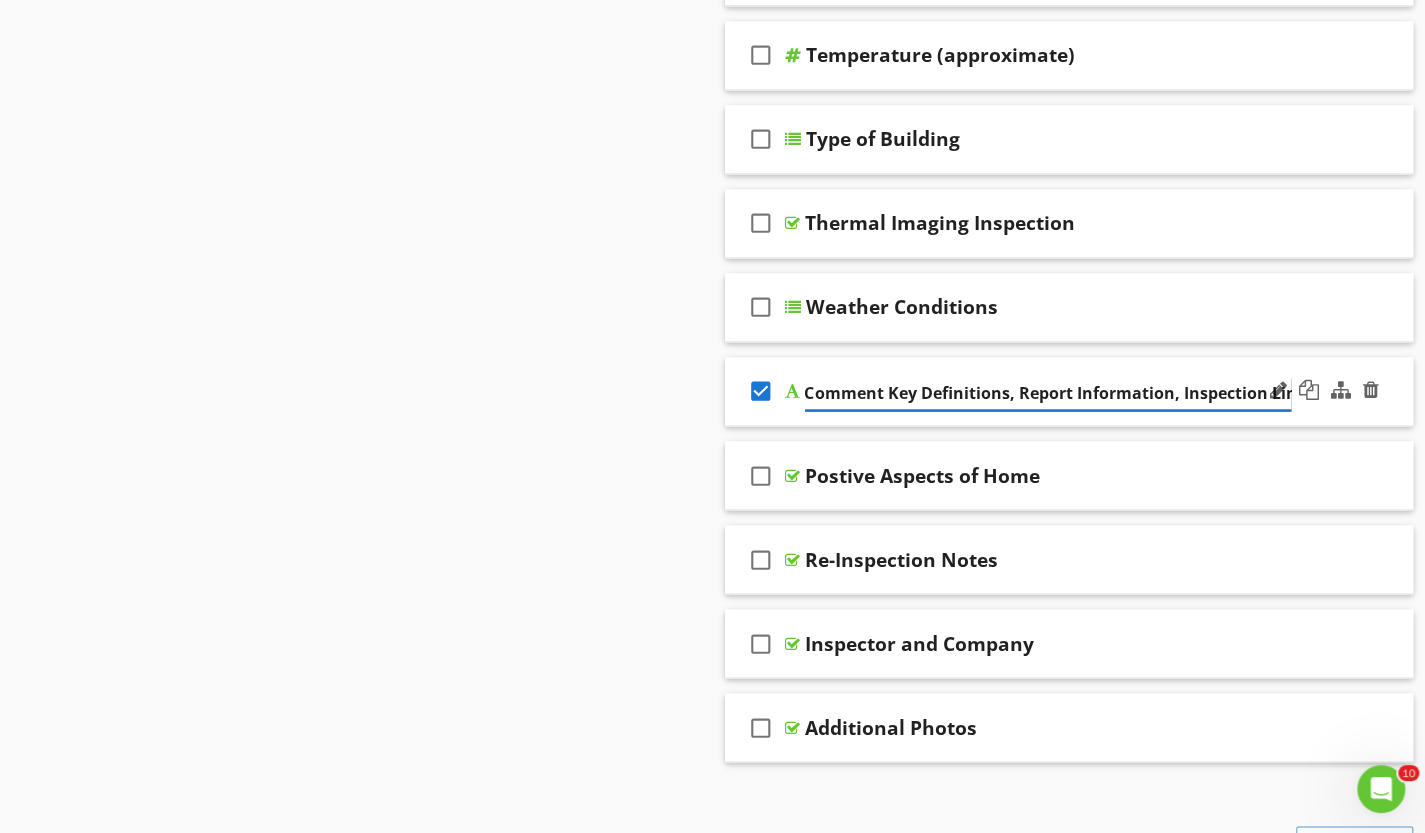 scroll, scrollTop: 0, scrollLeft: 240, axis: horizontal 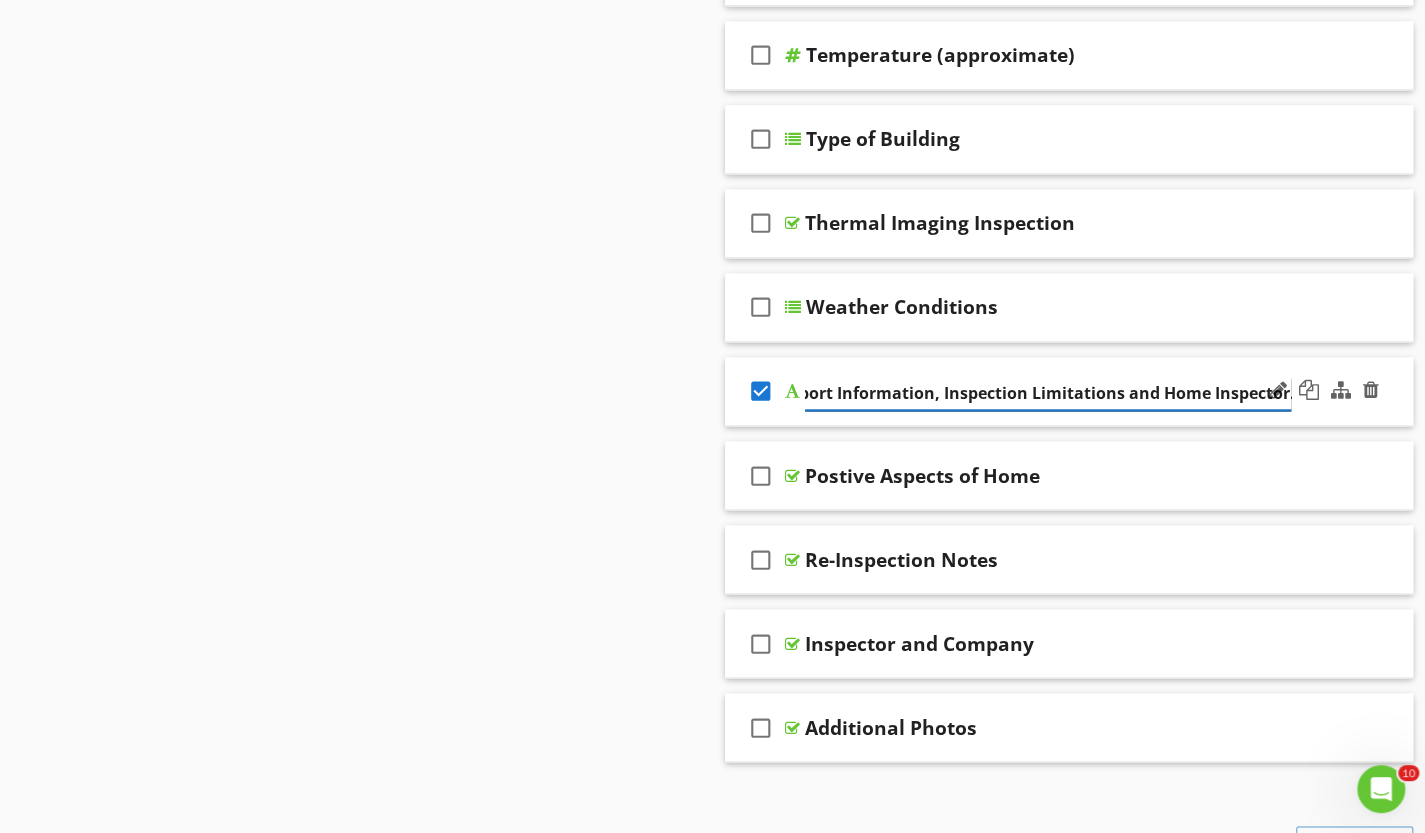 click on "Comment Key Definitions, Report Information, Inspection Limitations and Home Inspector." at bounding box center (1048, 393) 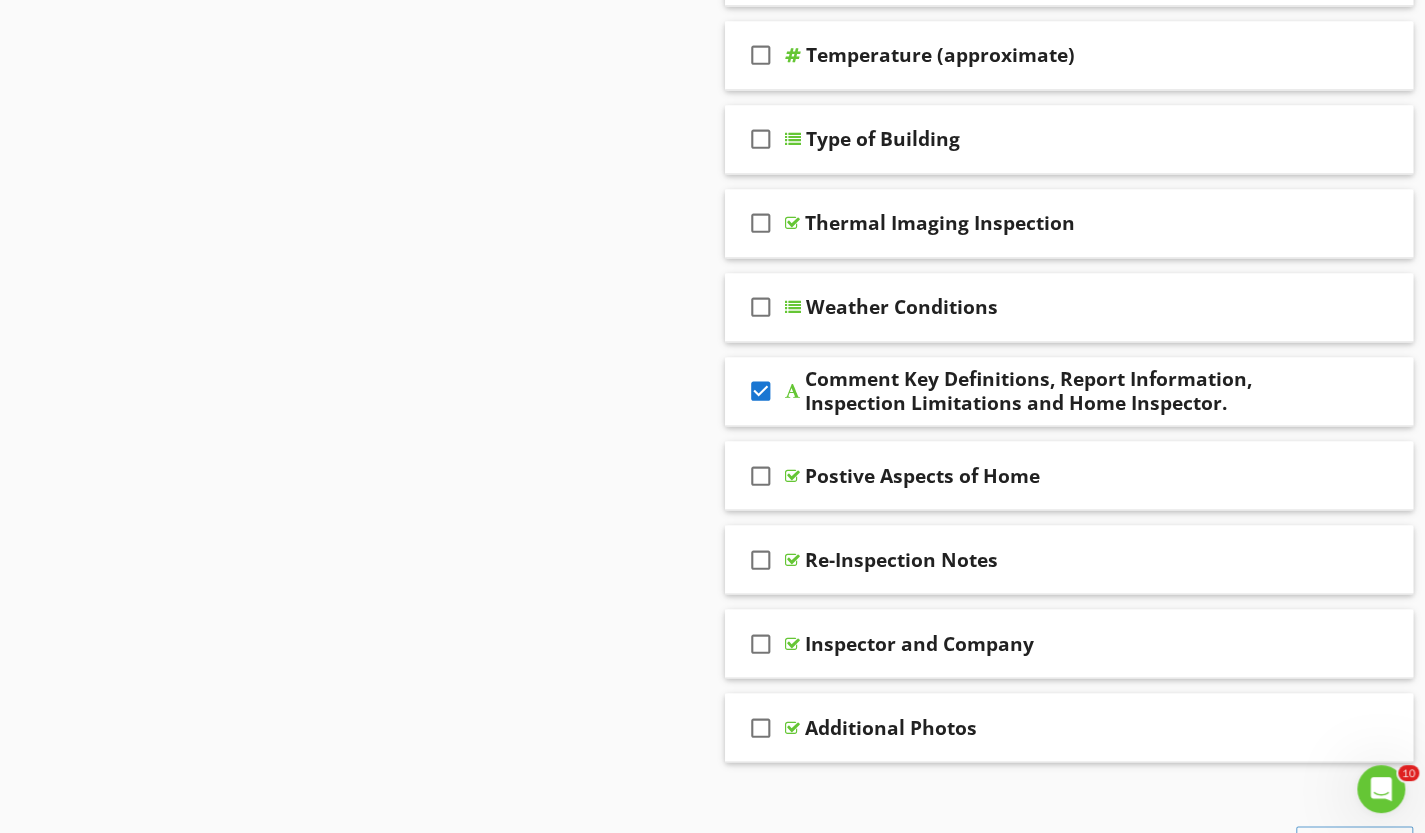 click on "Sections
Inspection Details           Roof           Exterior           Basement, Foundation, Crawlspace & Structure           Heating           Cooling           Plumbing           Electrical           Attic, Insulation & Ventilation           Doors, Windows & Interior           Built-in Appliances           Garage           Chimney           Gas Insert           Wood Boring Insects            Carport           Central Vacuum            Fencing           Irrigation System            Barn           Detached Apartment            Pool House
Section
Attachments
Attachment
Items
General
Item
Comments
New
Informational   check_box_outline_blank     Select All           check_box_outline_blank
In Attendance
Edit Using AI" at bounding box center (712, 530) 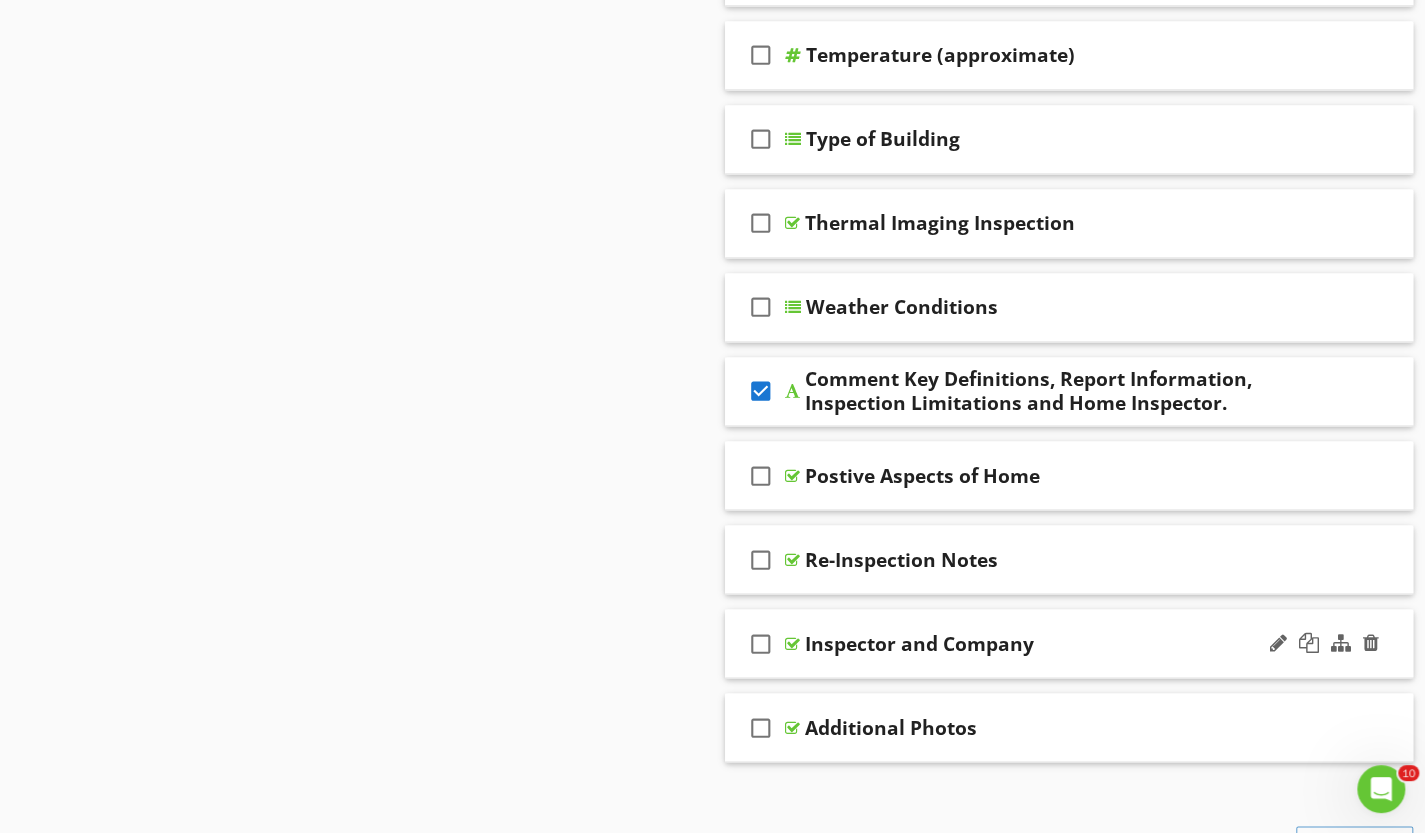 click on "Inspector and Company" at bounding box center [919, 643] 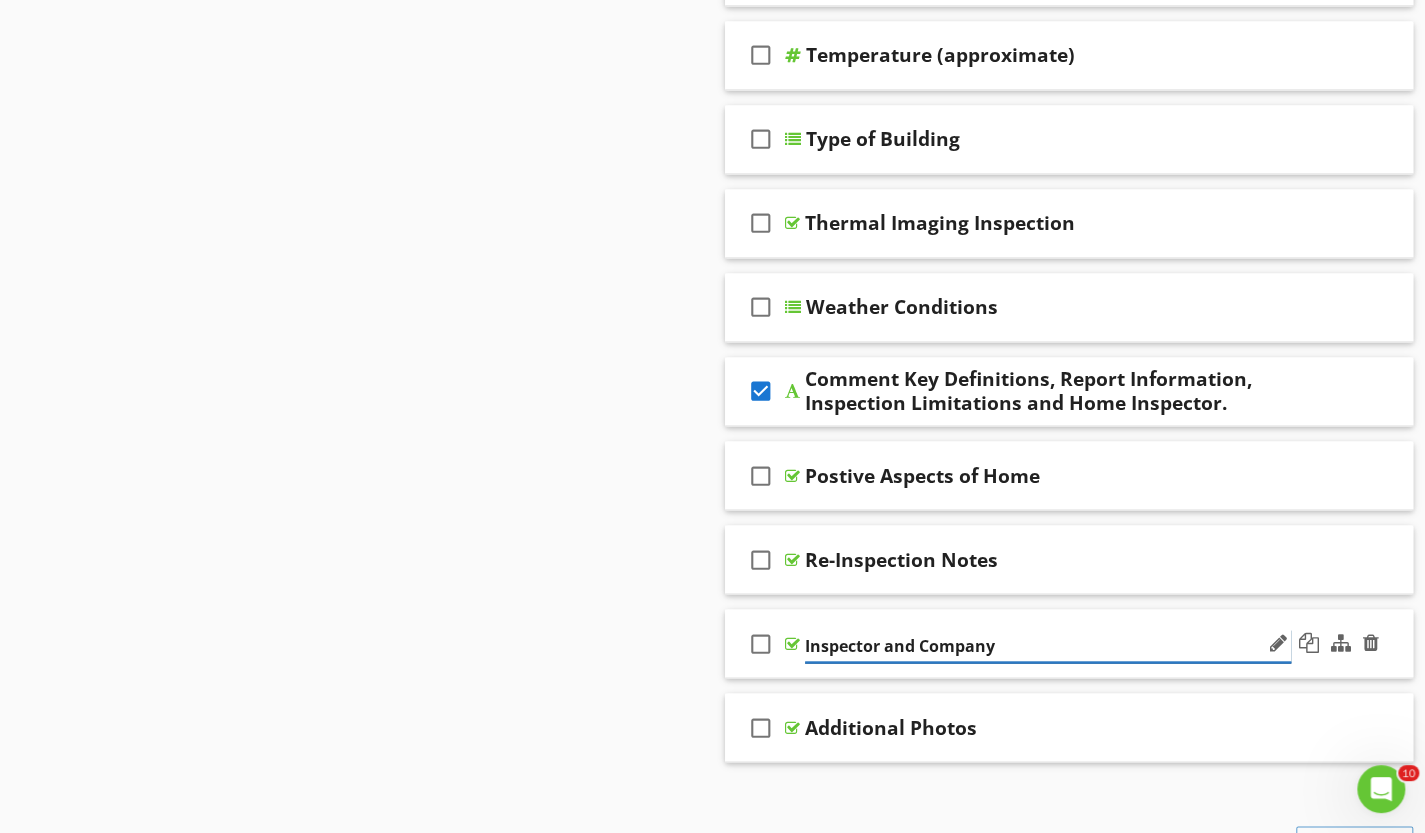 click on "Inspector and Company" at bounding box center [1048, 645] 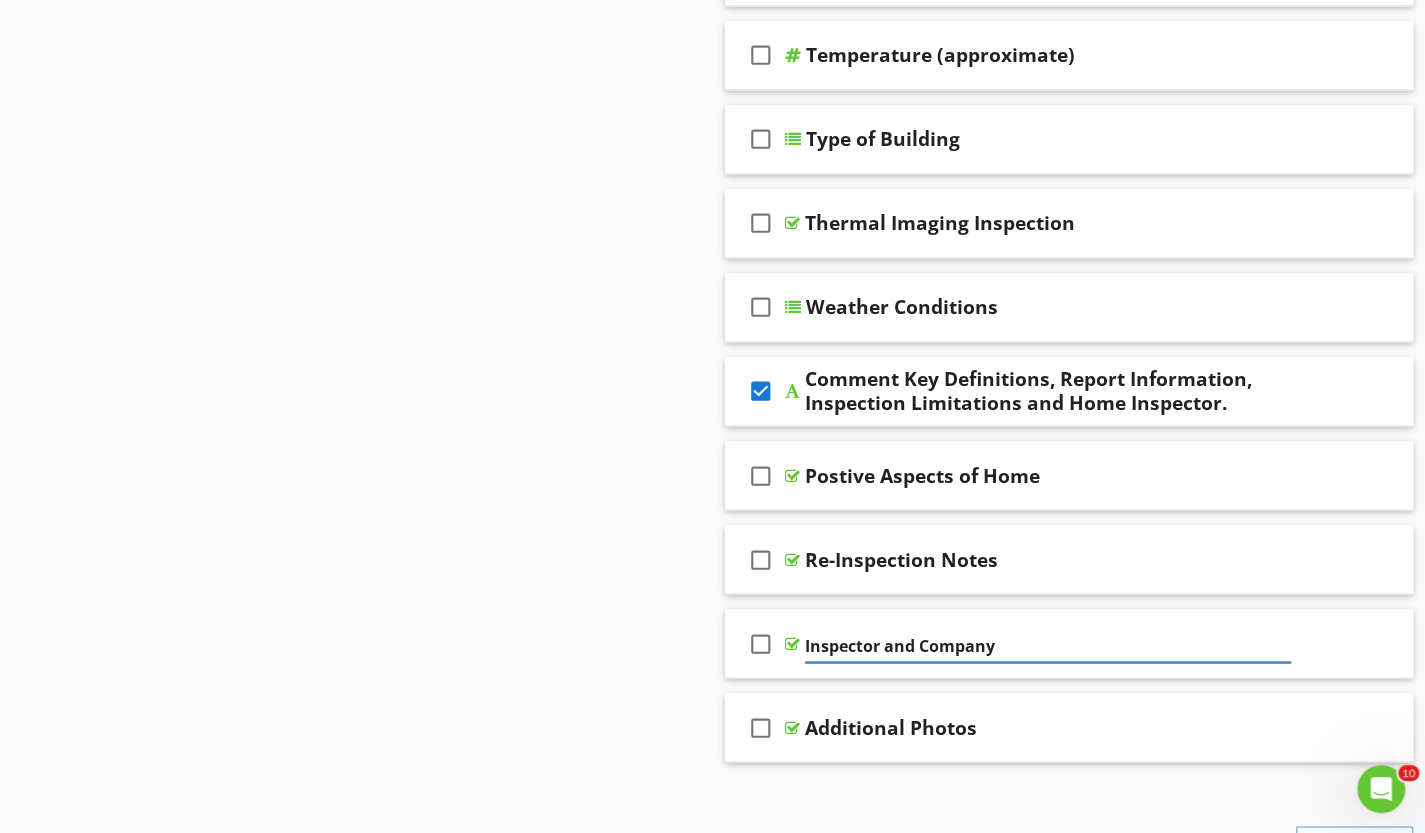 click on "Sections
Inspection Details           Roof           Exterior           Basement, Foundation, Crawlspace & Structure           Heating           Cooling           Plumbing           Electrical           Attic, Insulation & Ventilation           Doors, Windows & Interior           Built-in Appliances           Garage           Chimney           Gas Insert           Wood Boring Insects            Carport           Central Vacuum            Fencing           Irrigation System            Barn           Detached Apartment            Pool House
Section
Attachments
Attachment
Items
General
Item
Comments
New
Informational   check_box_outline_blank     Select All           check_box_outline_blank
In Attendance
Edit Using AI" at bounding box center (712, 530) 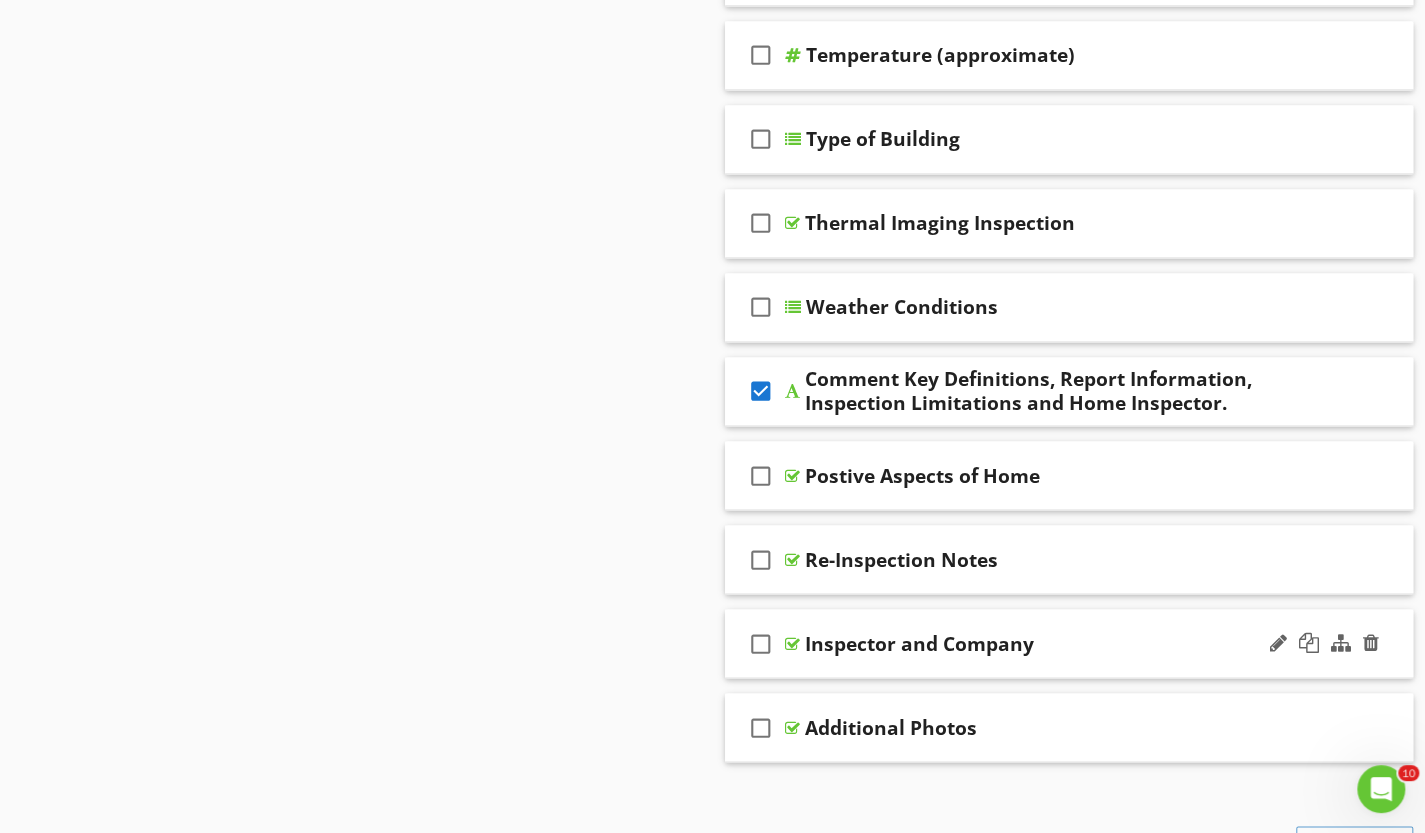 click on "Inspector and Company" at bounding box center [1048, 643] 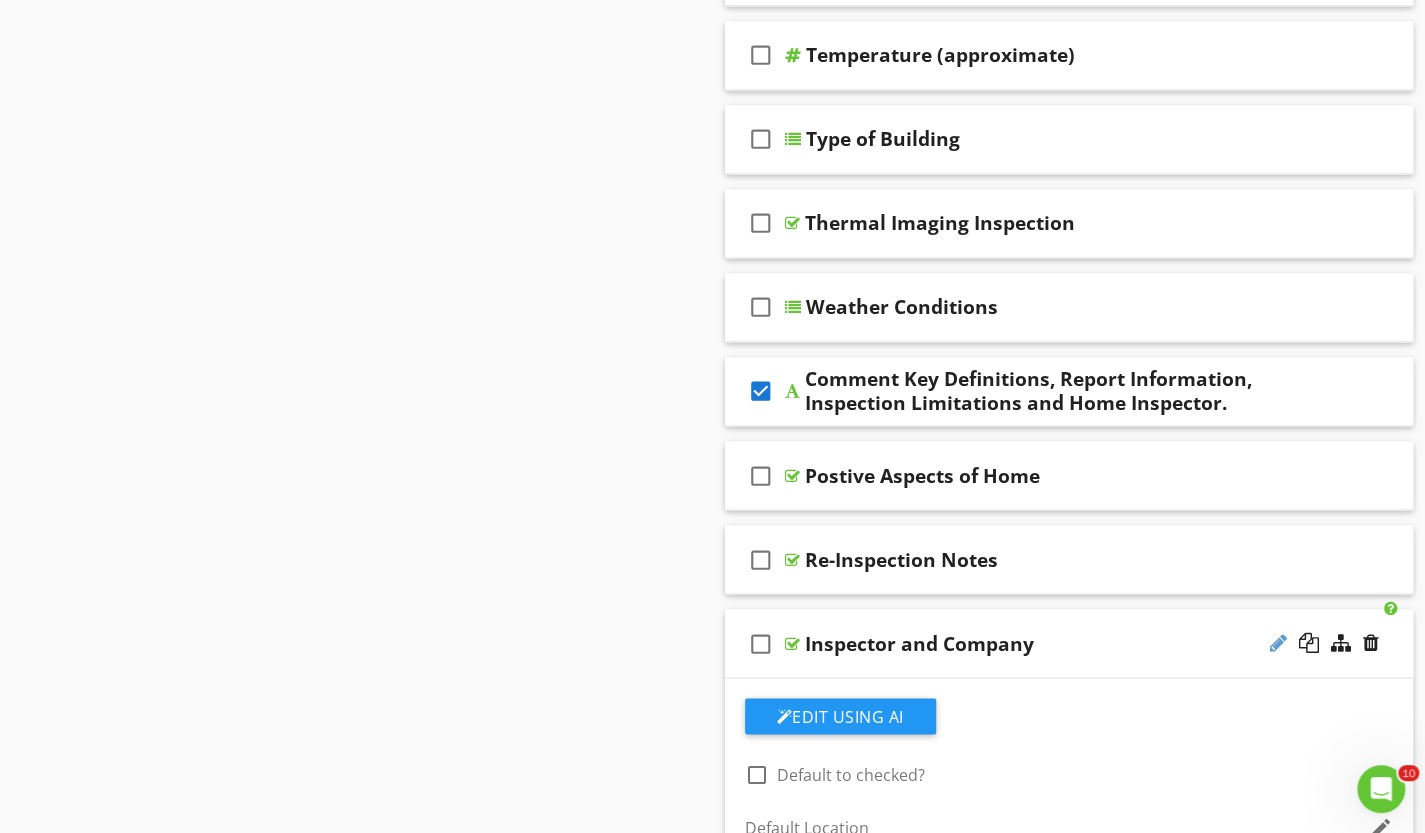 click at bounding box center [1278, 642] 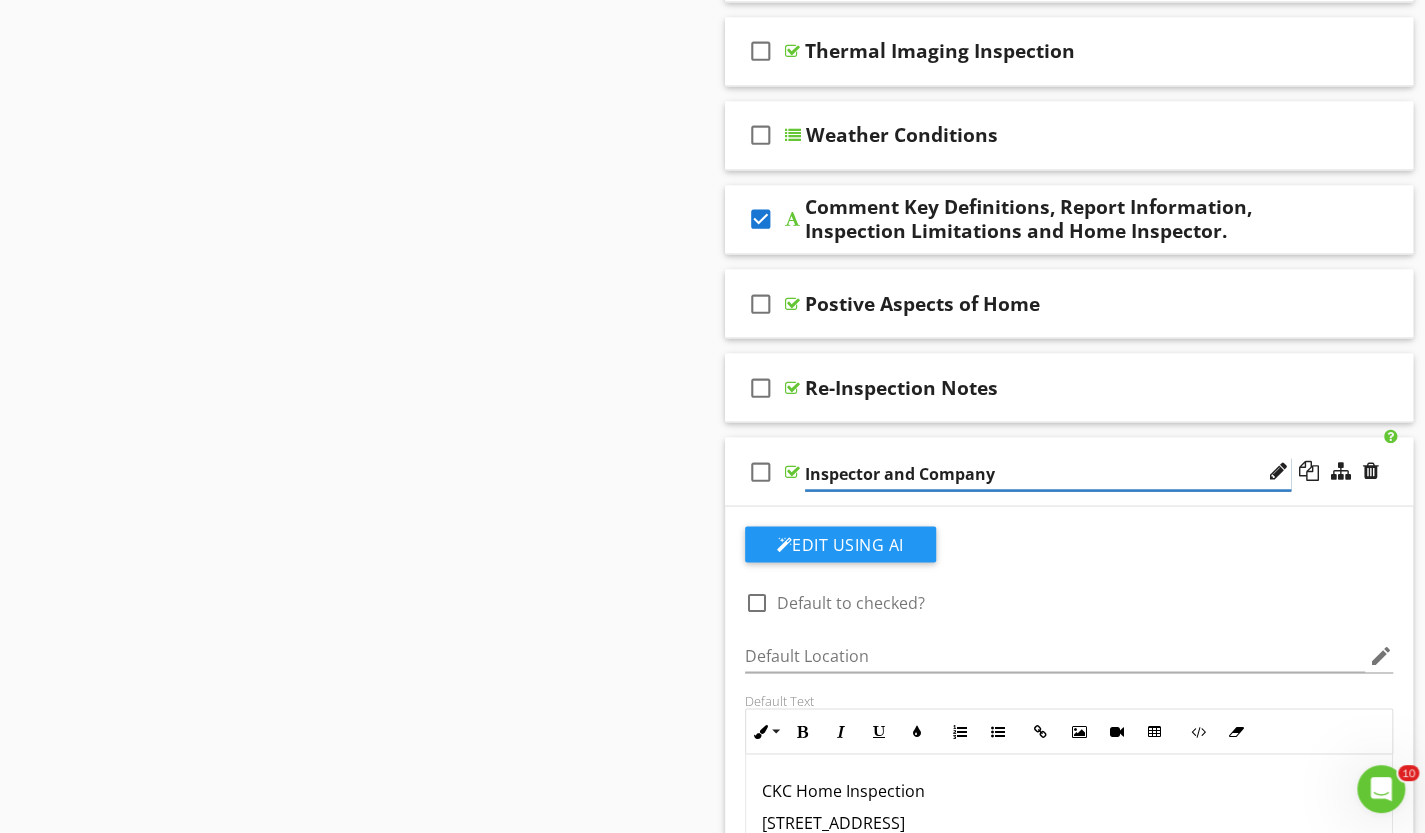 scroll, scrollTop: 2000, scrollLeft: 0, axis: vertical 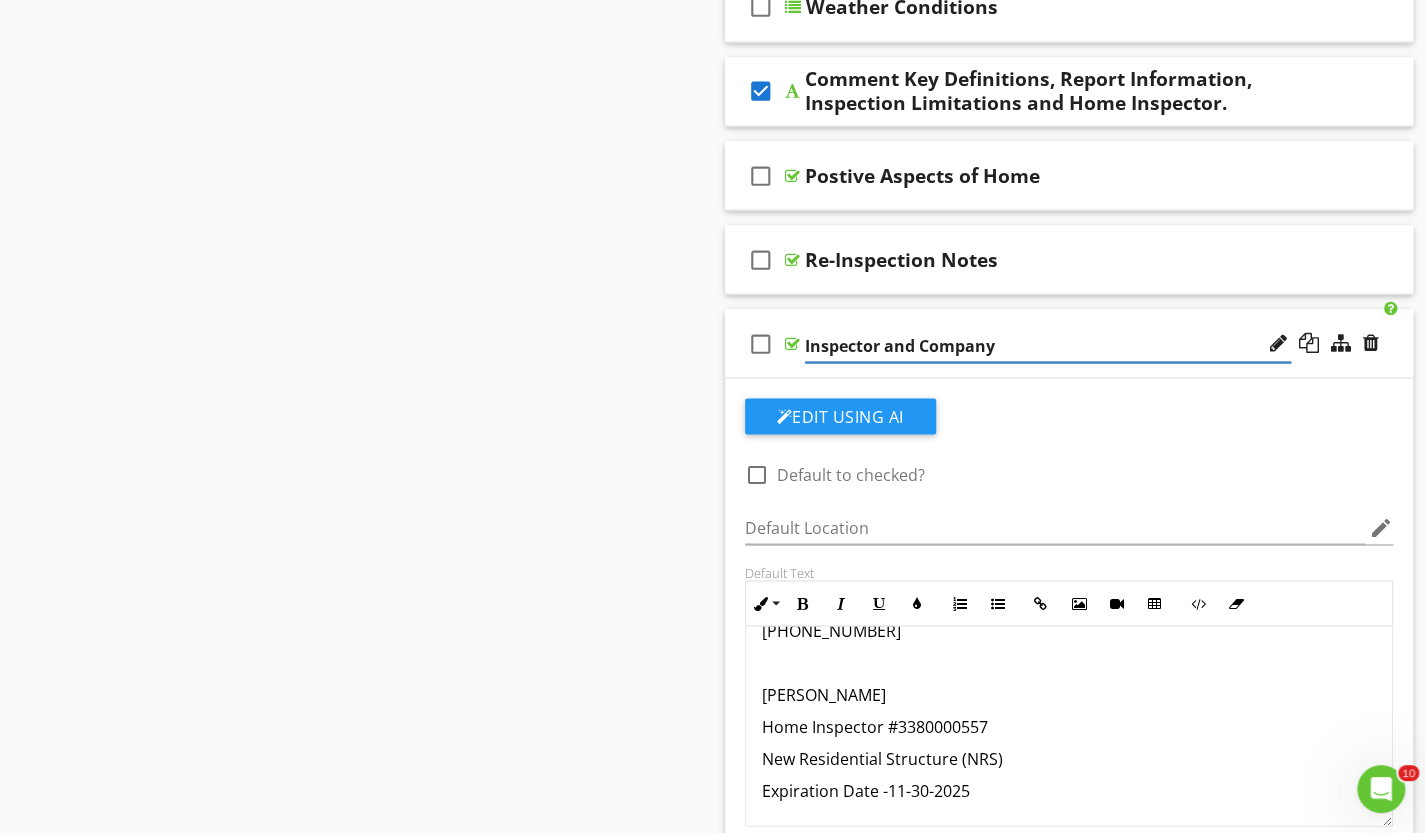 click on "CKC Home Inspection 7206 Hull Street Rd #102A, Richmond, VA 23235  804-397-9637 Cameron Vannor Home Inspector #3380000557 New Residential Structure (NRS)   Expiration Date -11-30-2025" at bounding box center (1069, 678) 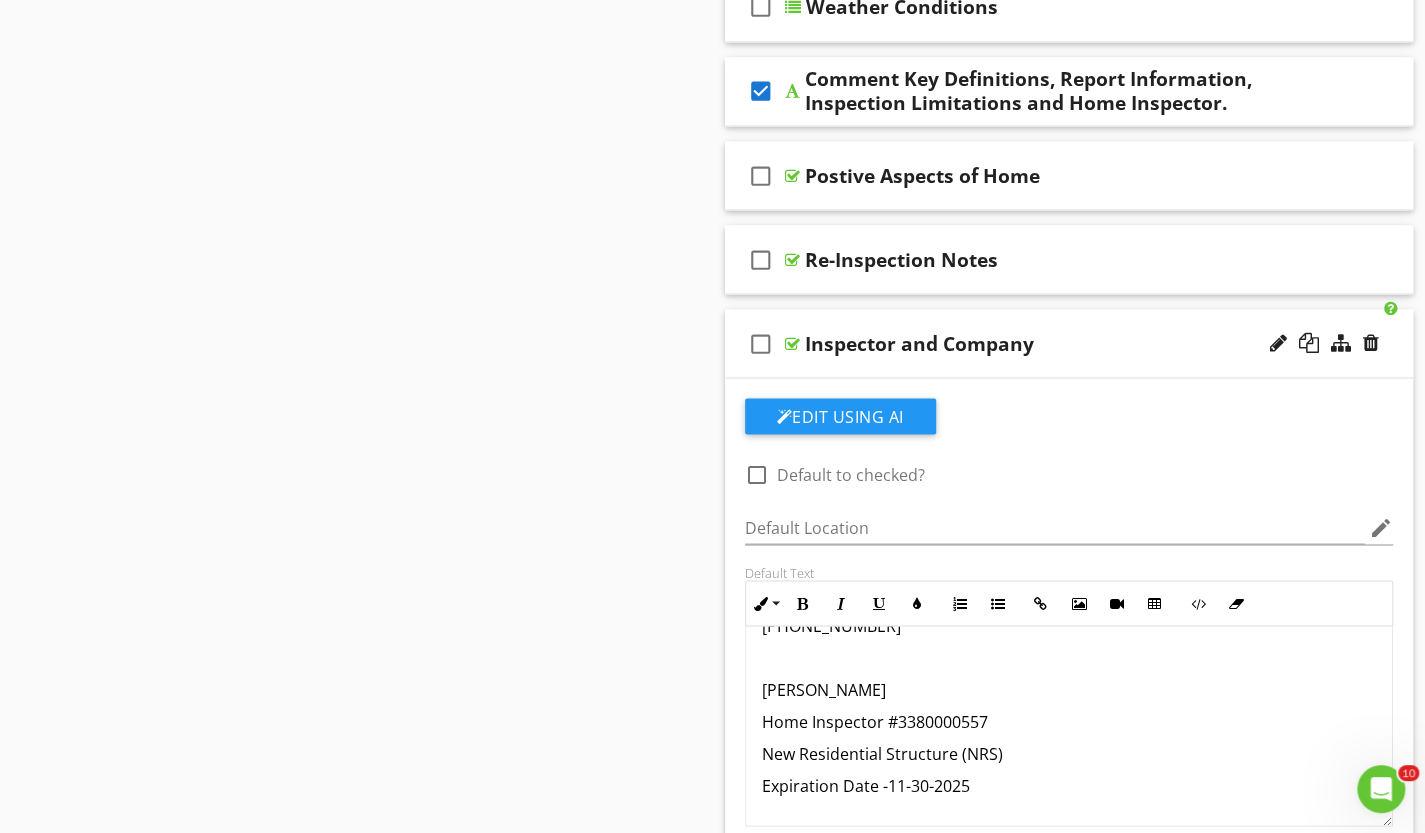 type 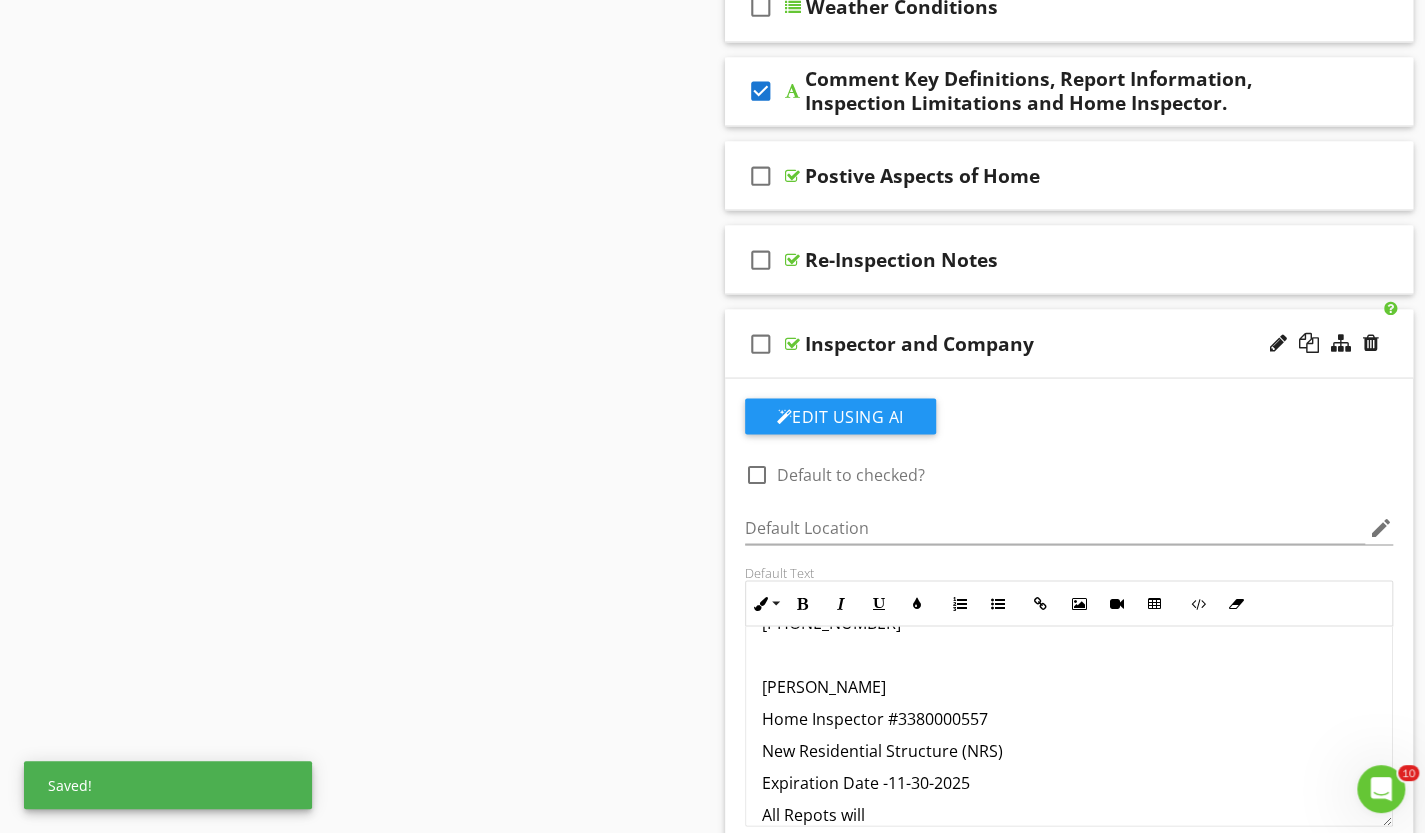 click on "All Repots will" at bounding box center (1069, 814) 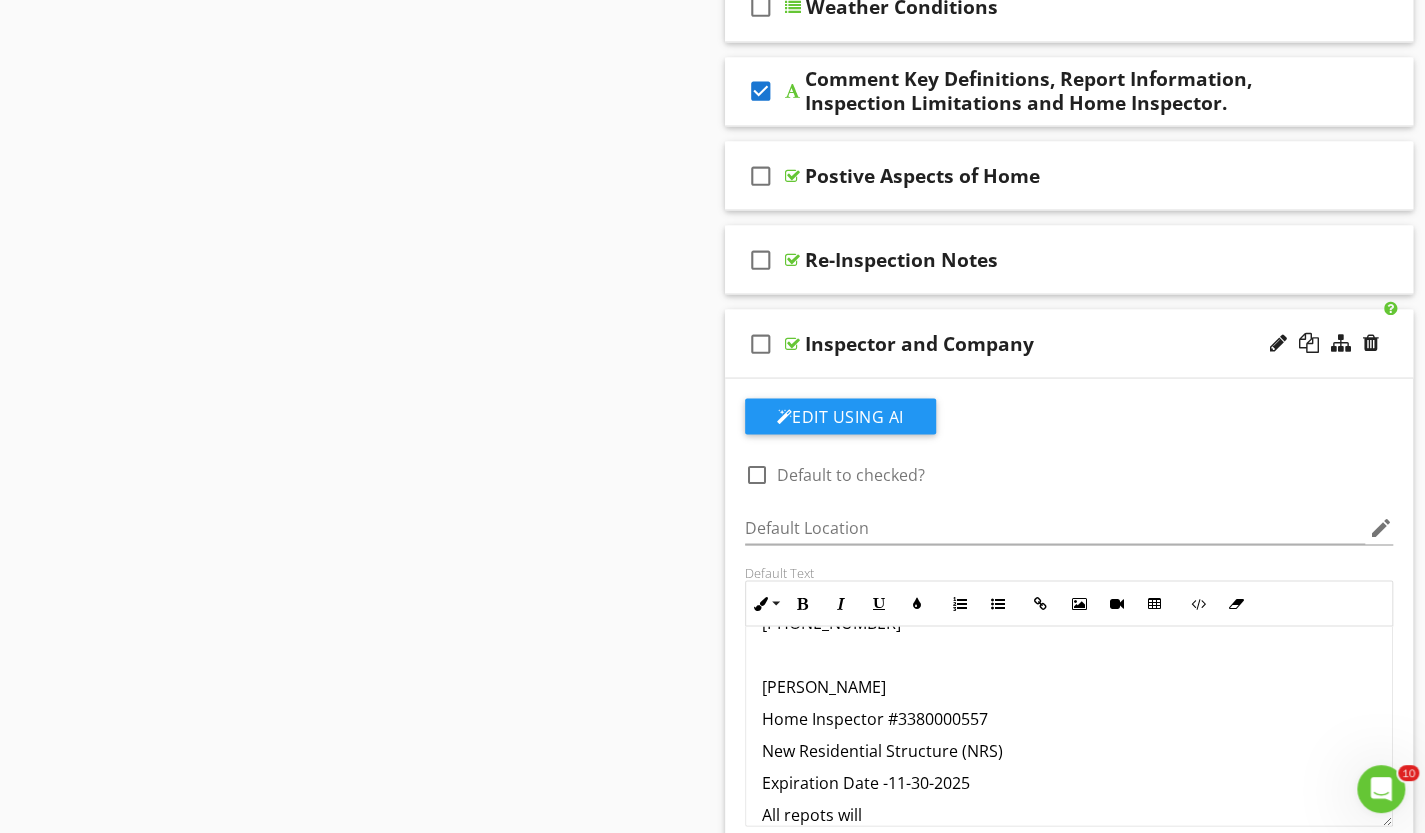 click on "All repots will" at bounding box center [1069, 814] 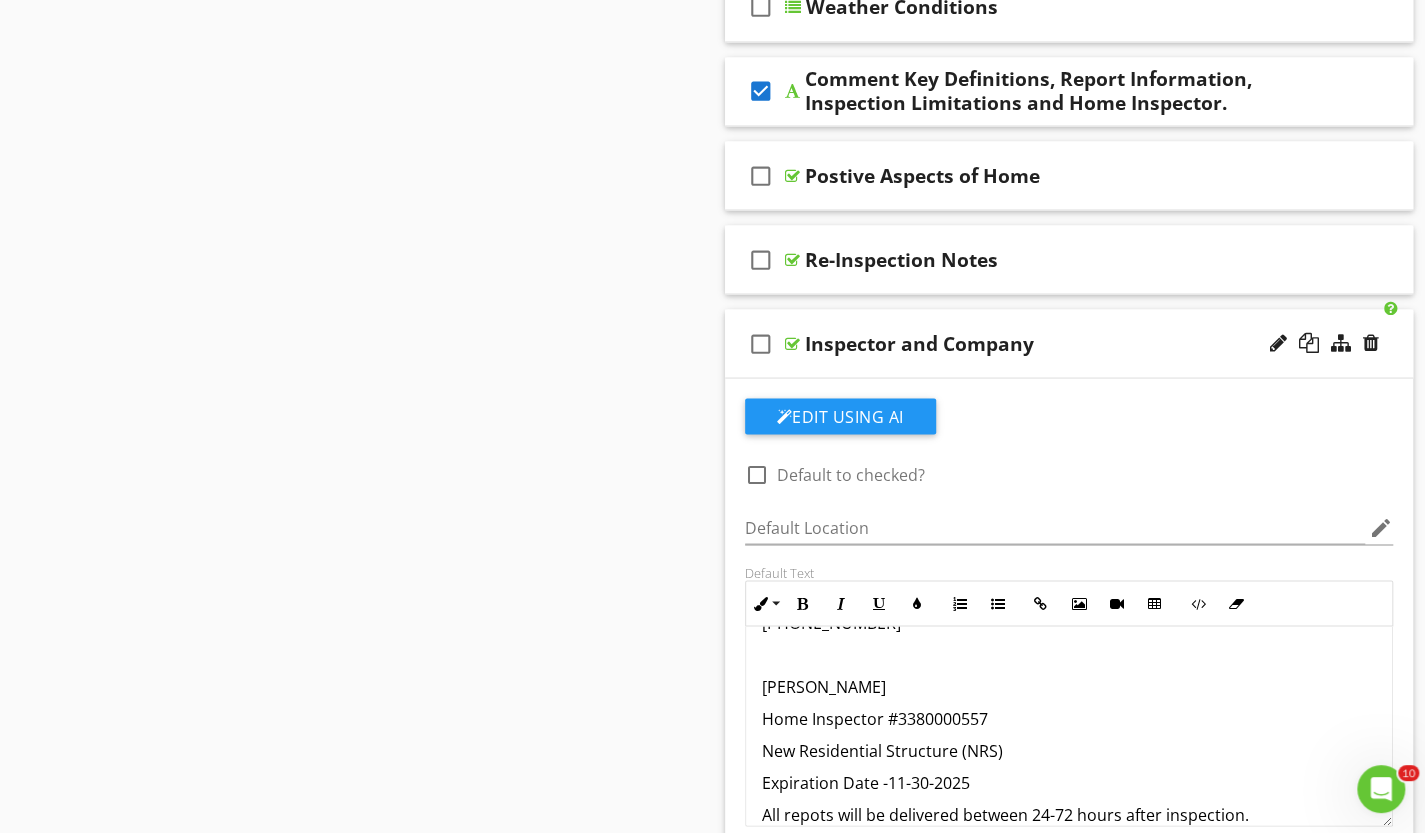 click on "CKC Home Inspection 7206 Hull Street Rd #102A, Richmond, VA 23235  804-397-9637 Cameron Vannor Home Inspector #3380000557 New Residential Structure (NRS)   Expiration Date -11-30-2025 All repots will be delivered between 24-72 hours after inspection." at bounding box center (1069, 686) 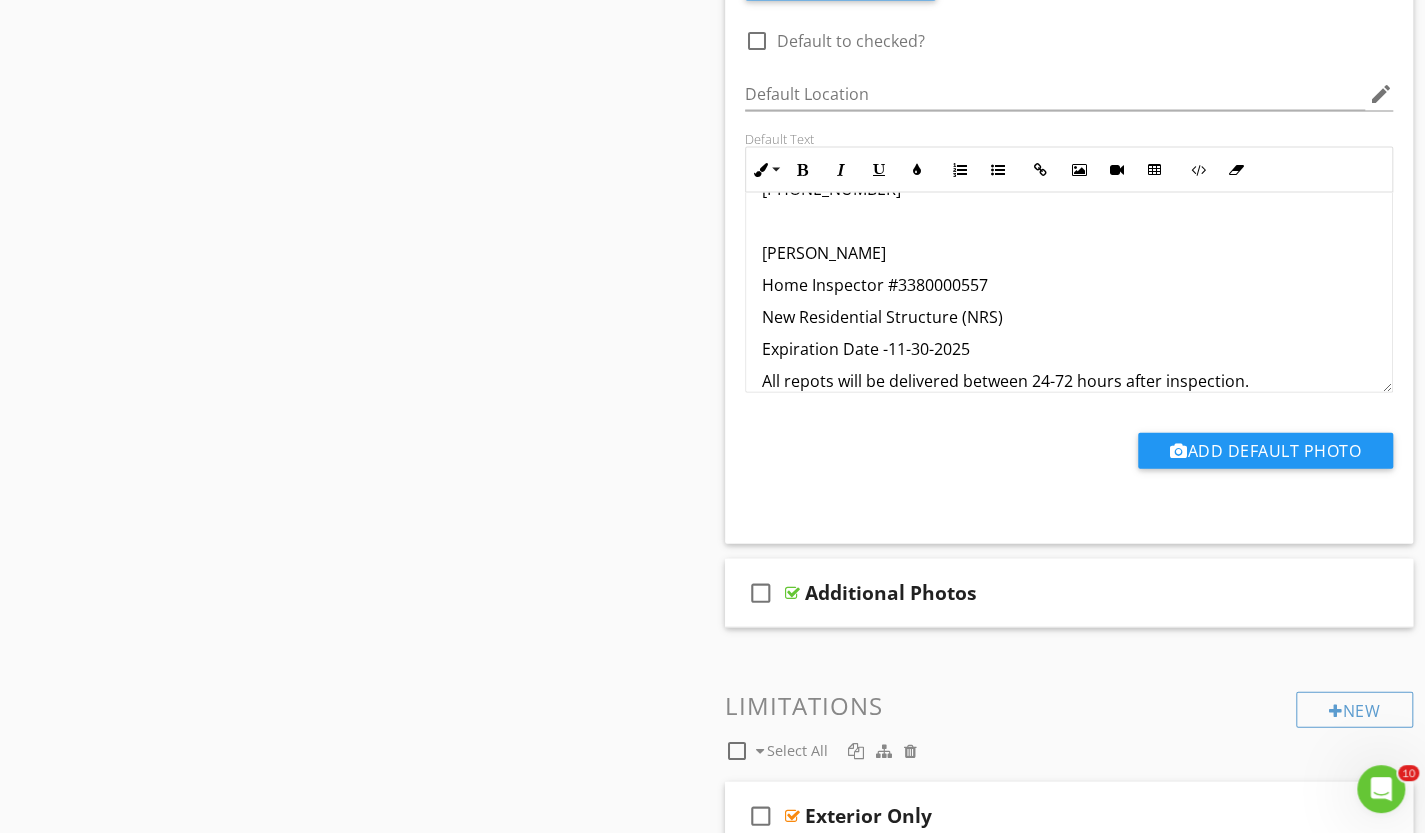 scroll, scrollTop: 2500, scrollLeft: 0, axis: vertical 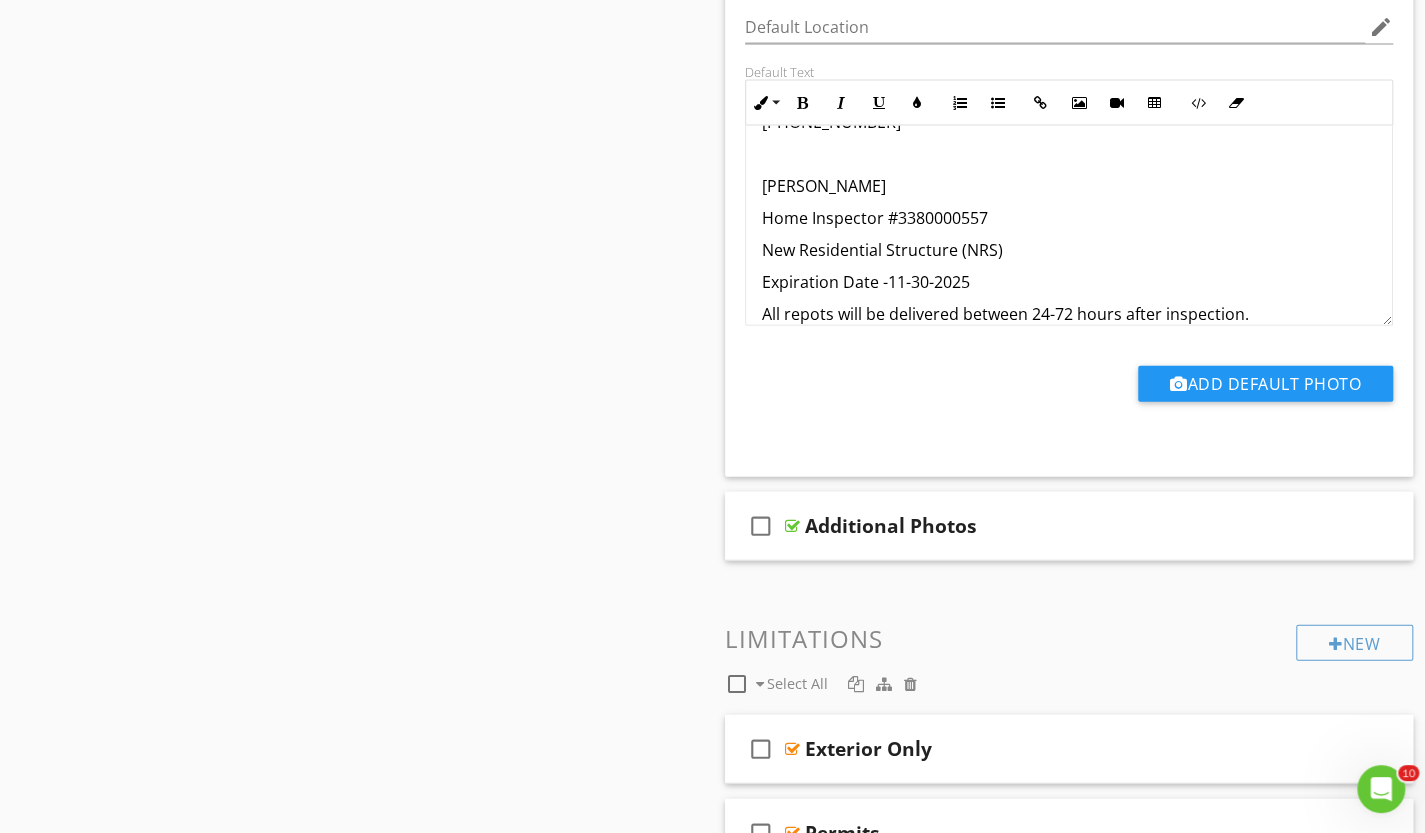 click on "Edit Using AI
check_box_outline_blank Default to checked?             Default Location edit       Default Text   Inline Style XLarge Large Normal Small Light Small/Light Bold Italic Underline Colors Ordered List Unordered List Insert Link Insert Image Insert Video Insert Table Code View Clear Formatting CKC Home Inspection 7206 Hull Street Rd #102A, Richmond, VA 23235  804-397-9637 Cameron Vannor Home Inspector #3380000557 New Residential Structure (NRS)   Expiration Date -11-30-2025 All repots will be delivered between 24-72 hours after inspection.  Enter text here <p>CKC Home Inspection</p><p>7206 Hull Street Rd #102A, Richmond, VA 23235&nbsp;</p><p>804-397-9637</p><p><br></p><p>Cameron Vannor</p><p>Home Inspector #3380000557</p><p>New Residential Structure (NRS) &nbsp;</p><p>Expiration Date -11-30-2025</p><p>All repots will be delivered between 24-72 hours after inspection.&nbsp;</p>
Add Default Photo" at bounding box center (1069, 177) 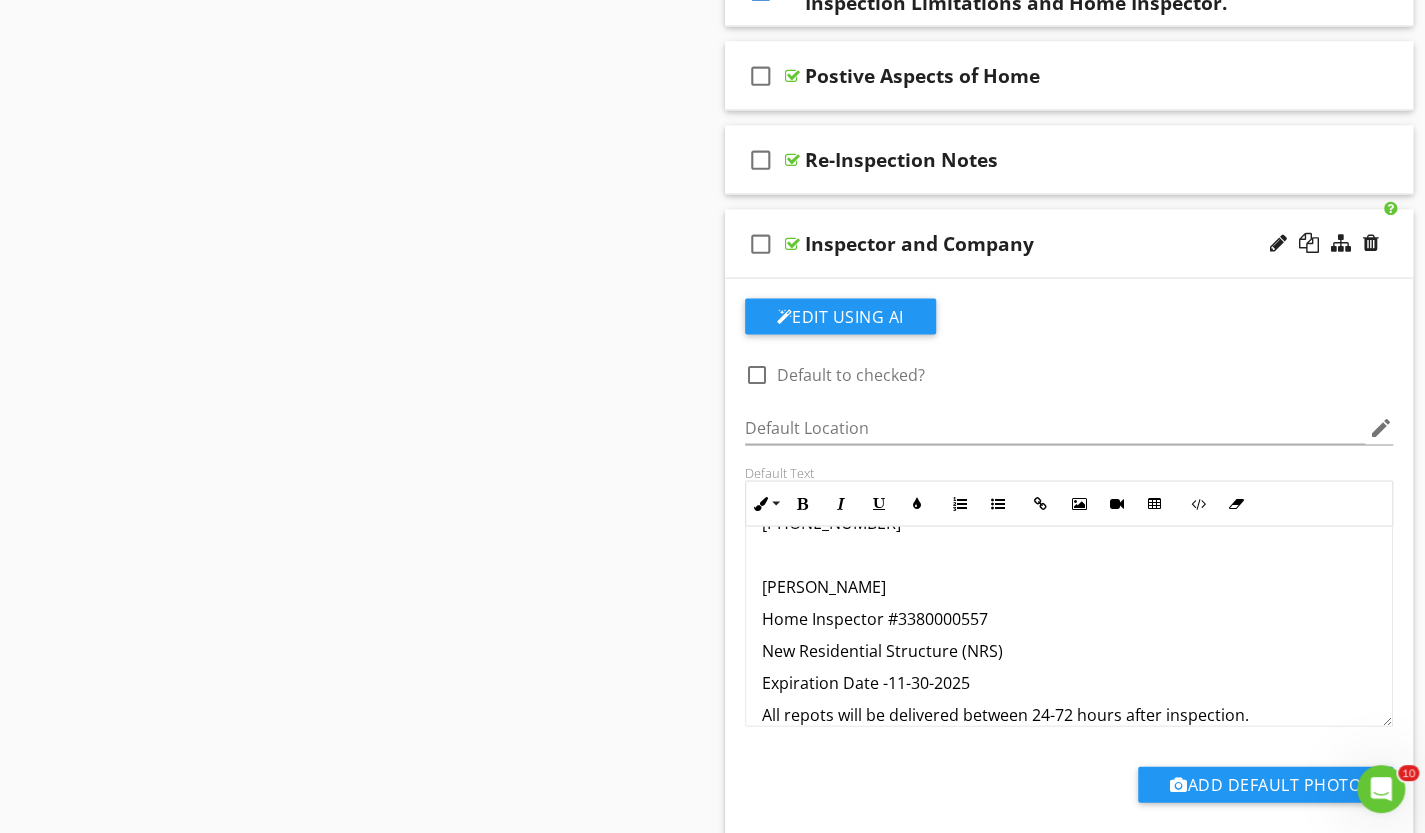 click on "[PERSON_NAME]" at bounding box center (1069, 586) 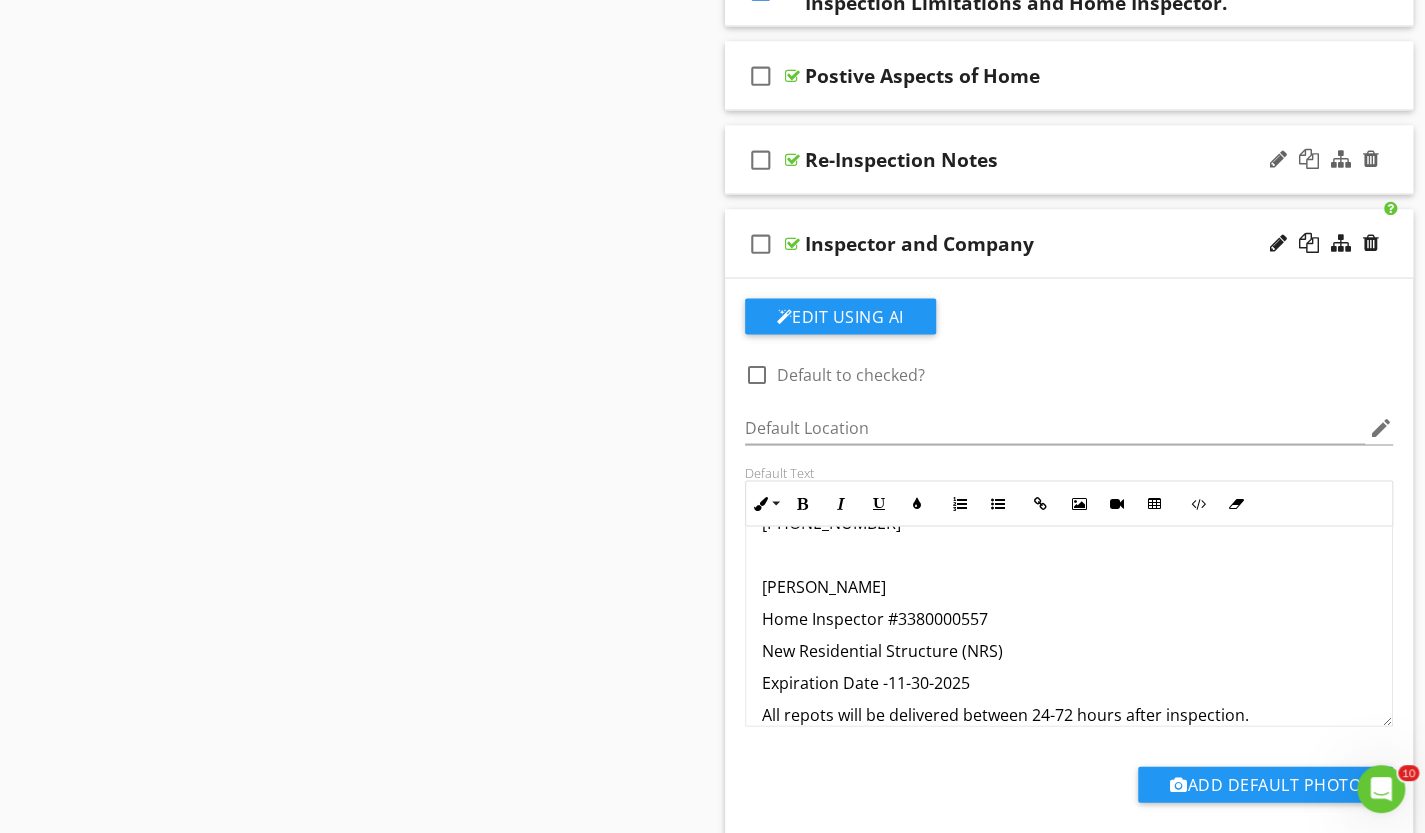 click on "Re-Inspection Notes" at bounding box center (901, 159) 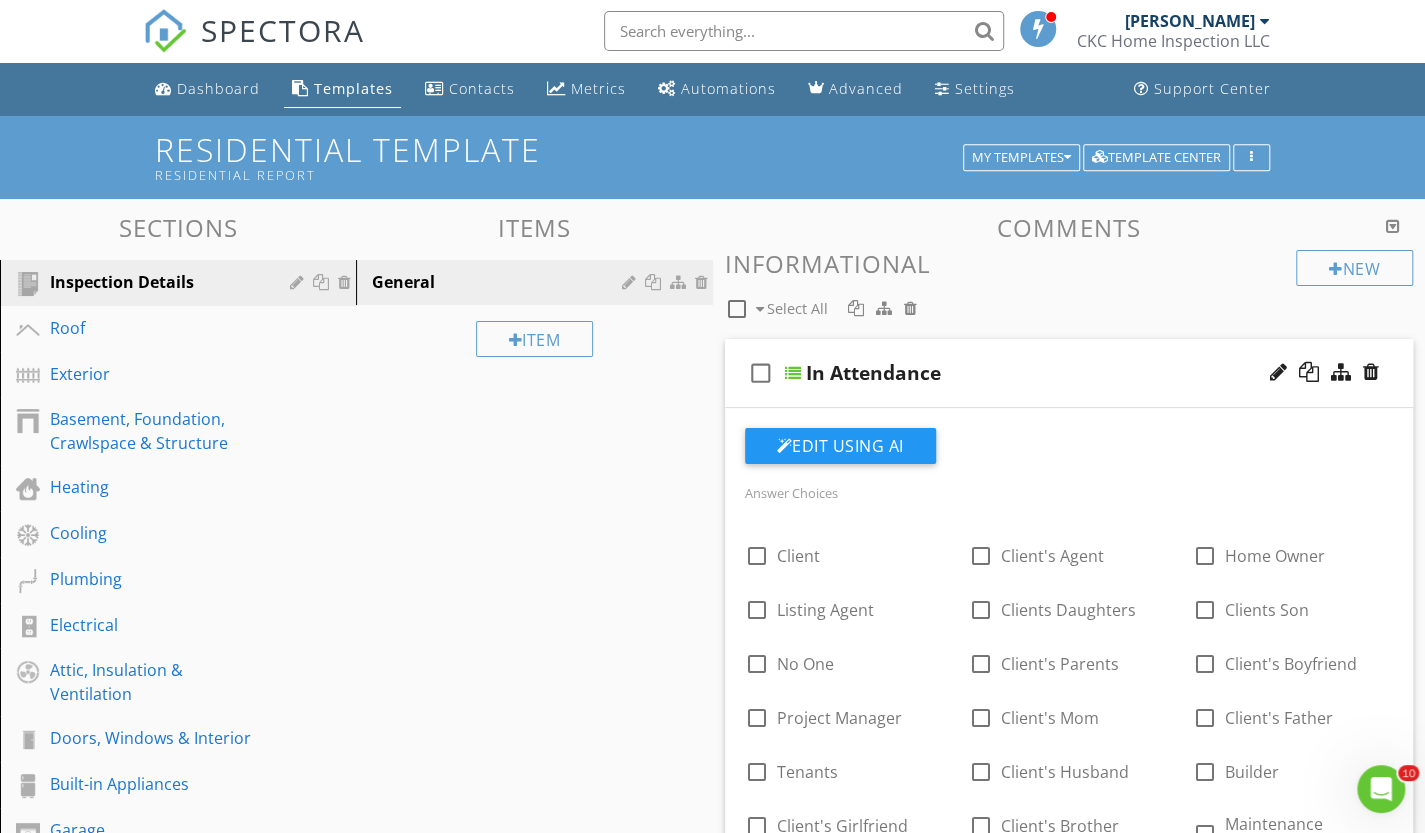scroll, scrollTop: 0, scrollLeft: 0, axis: both 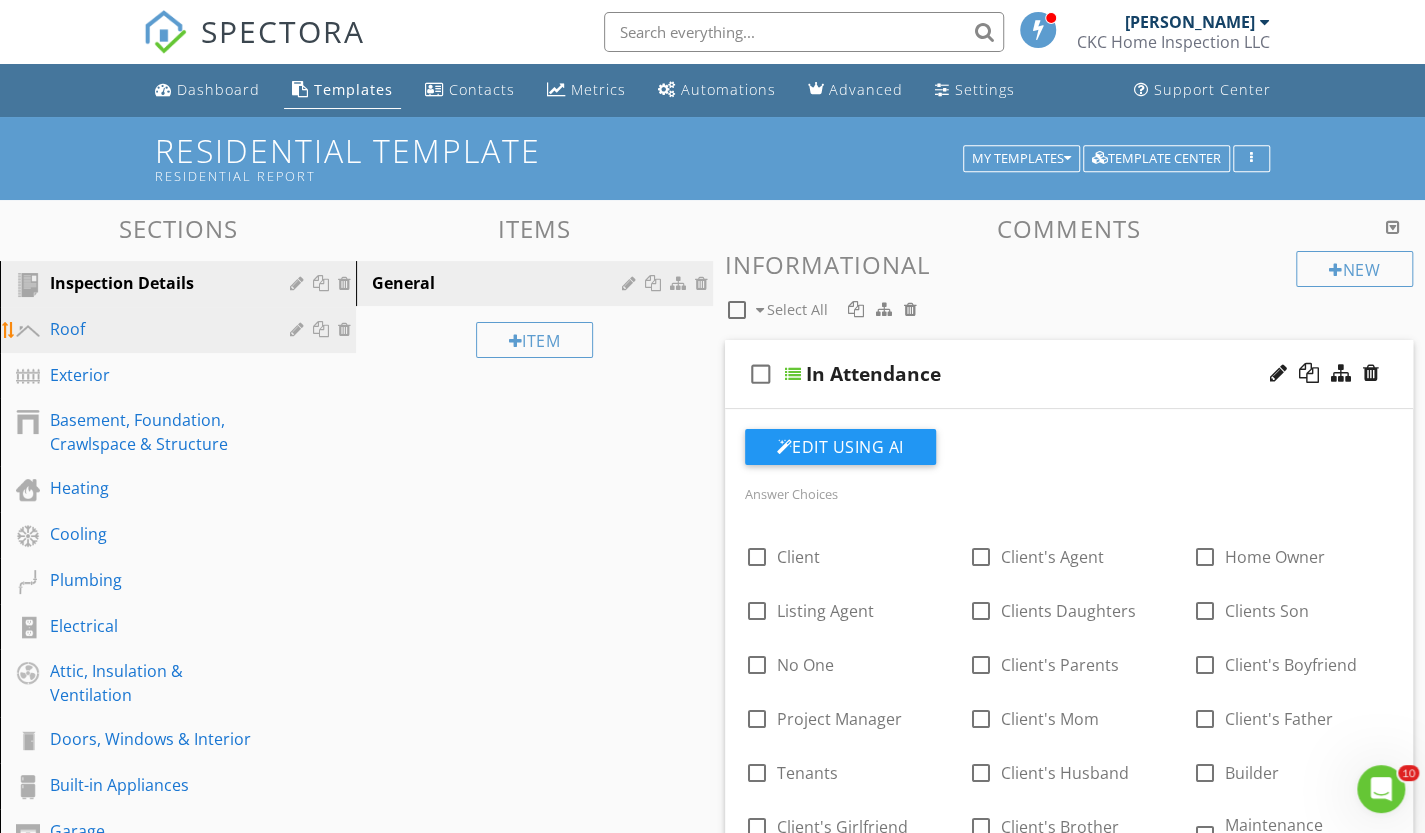 click on "Roof" at bounding box center (155, 329) 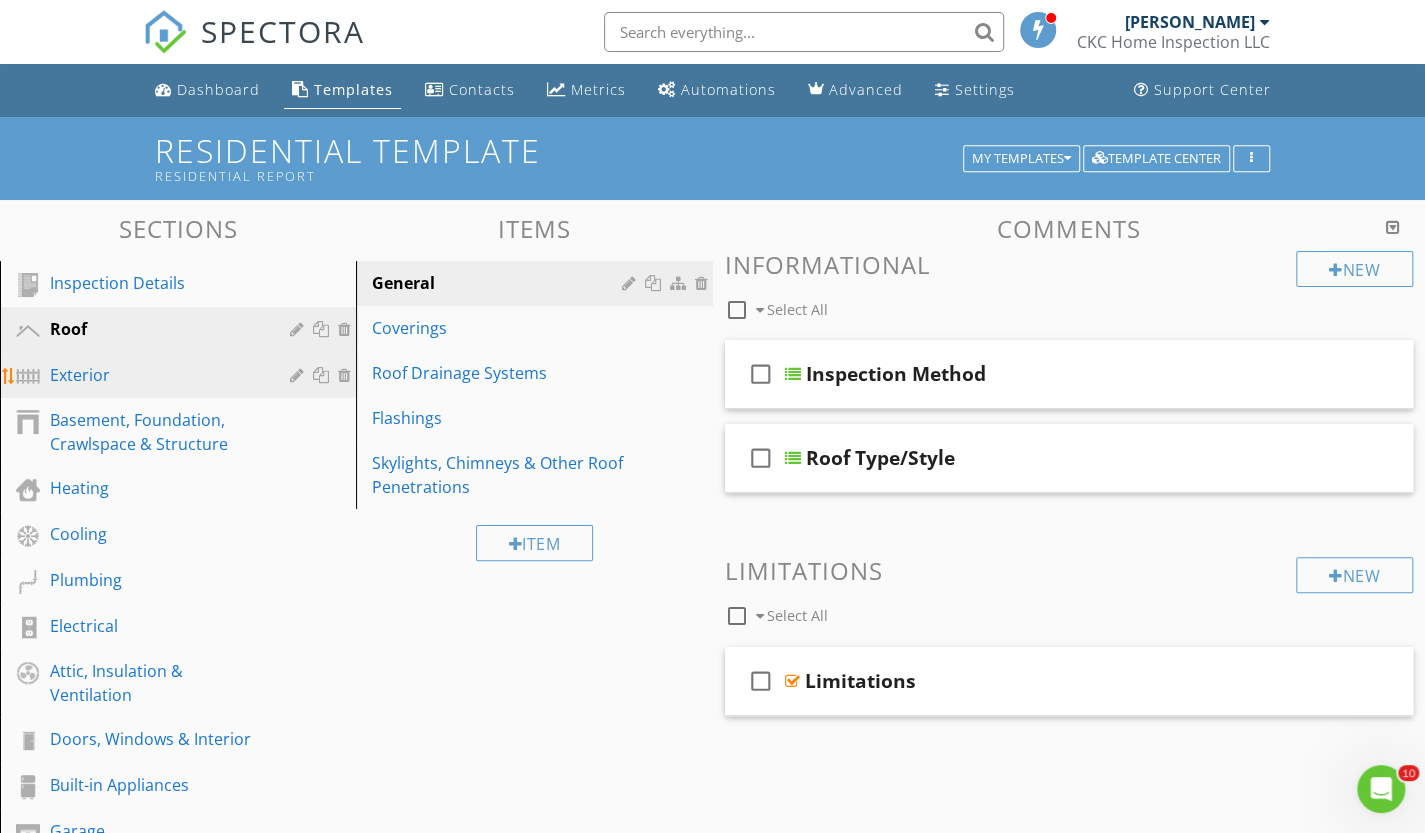 click on "Exterior" at bounding box center (155, 375) 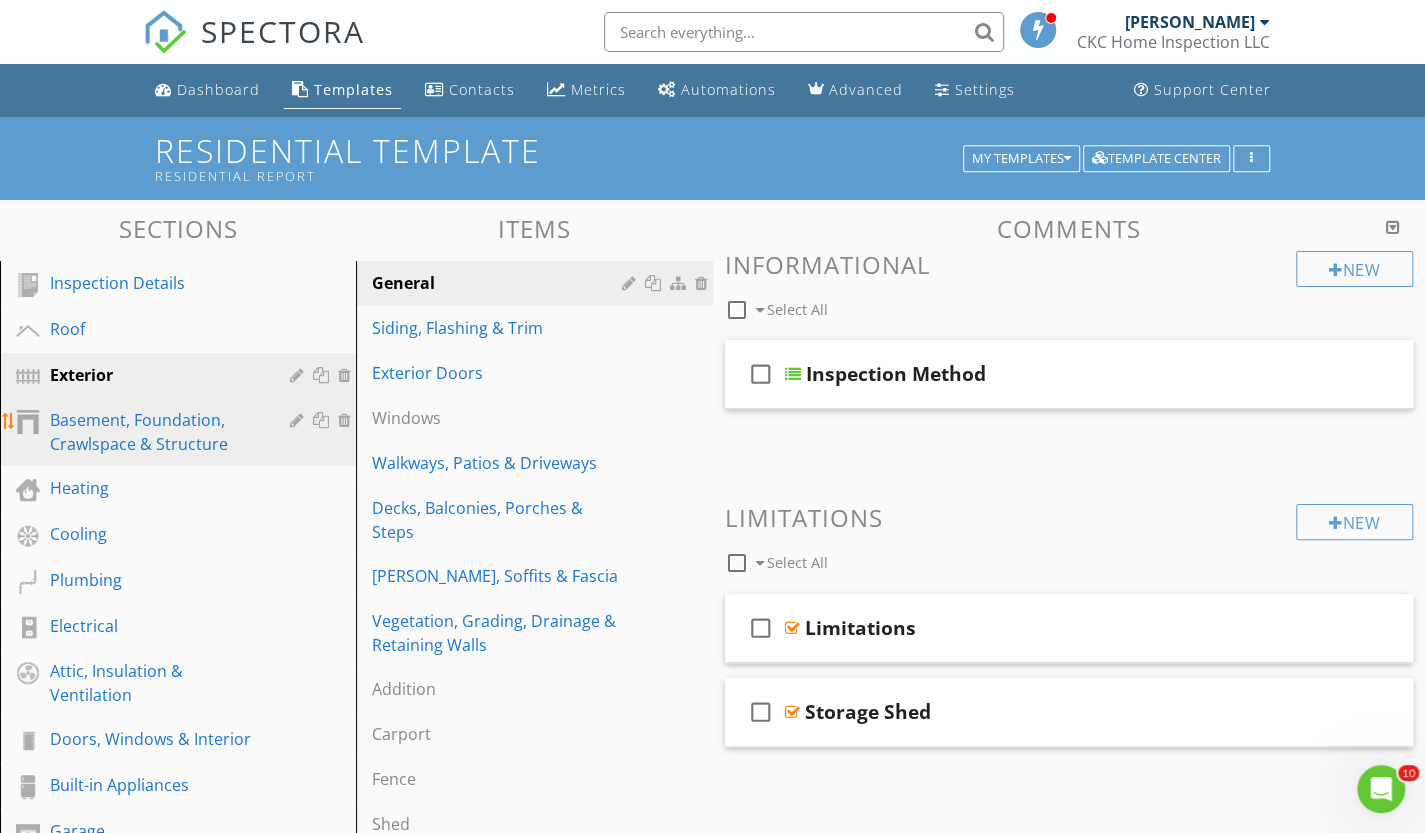 click on "Basement, Foundation, Crawlspace & Structure" at bounding box center [155, 432] 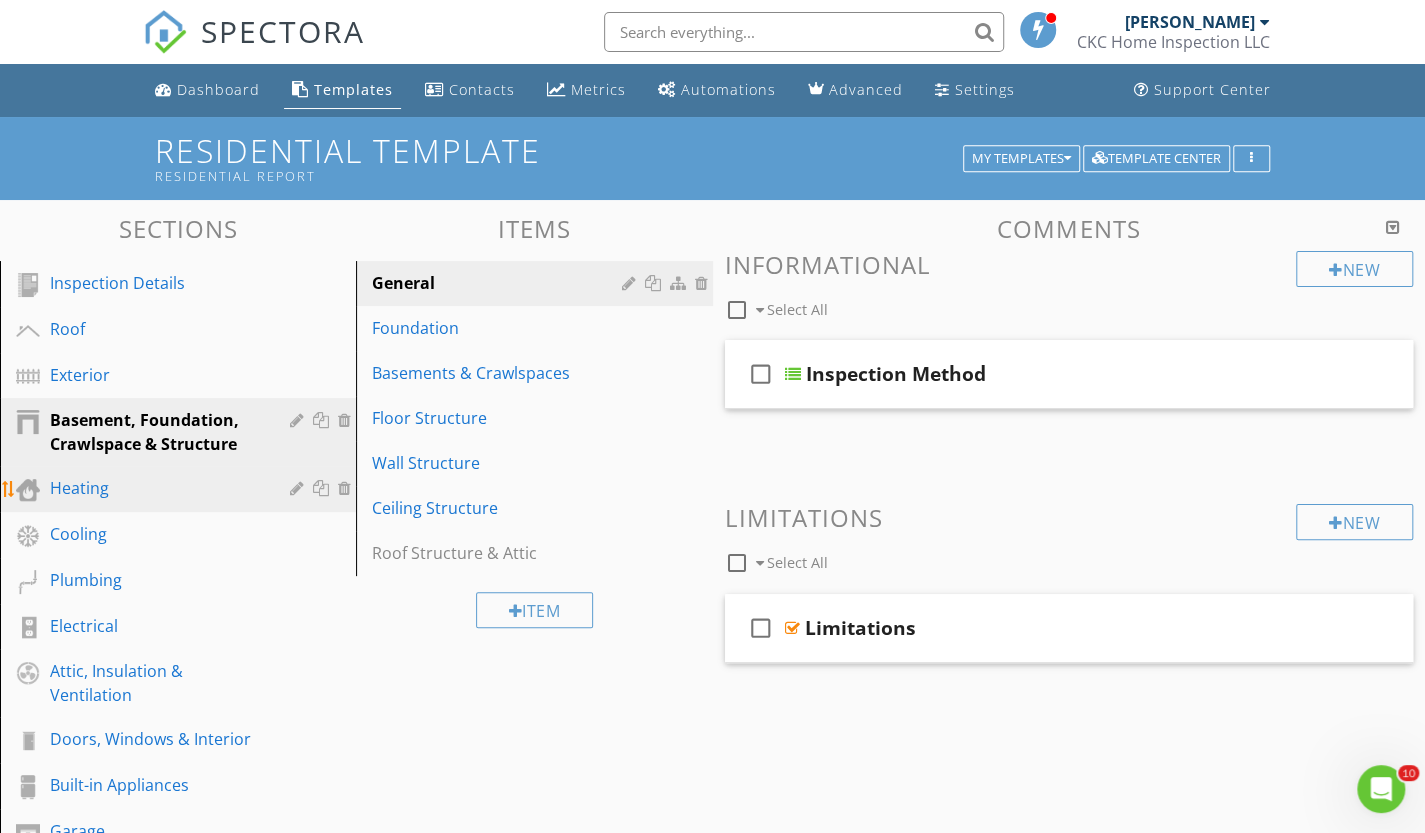 click on "Heating" at bounding box center [193, 489] 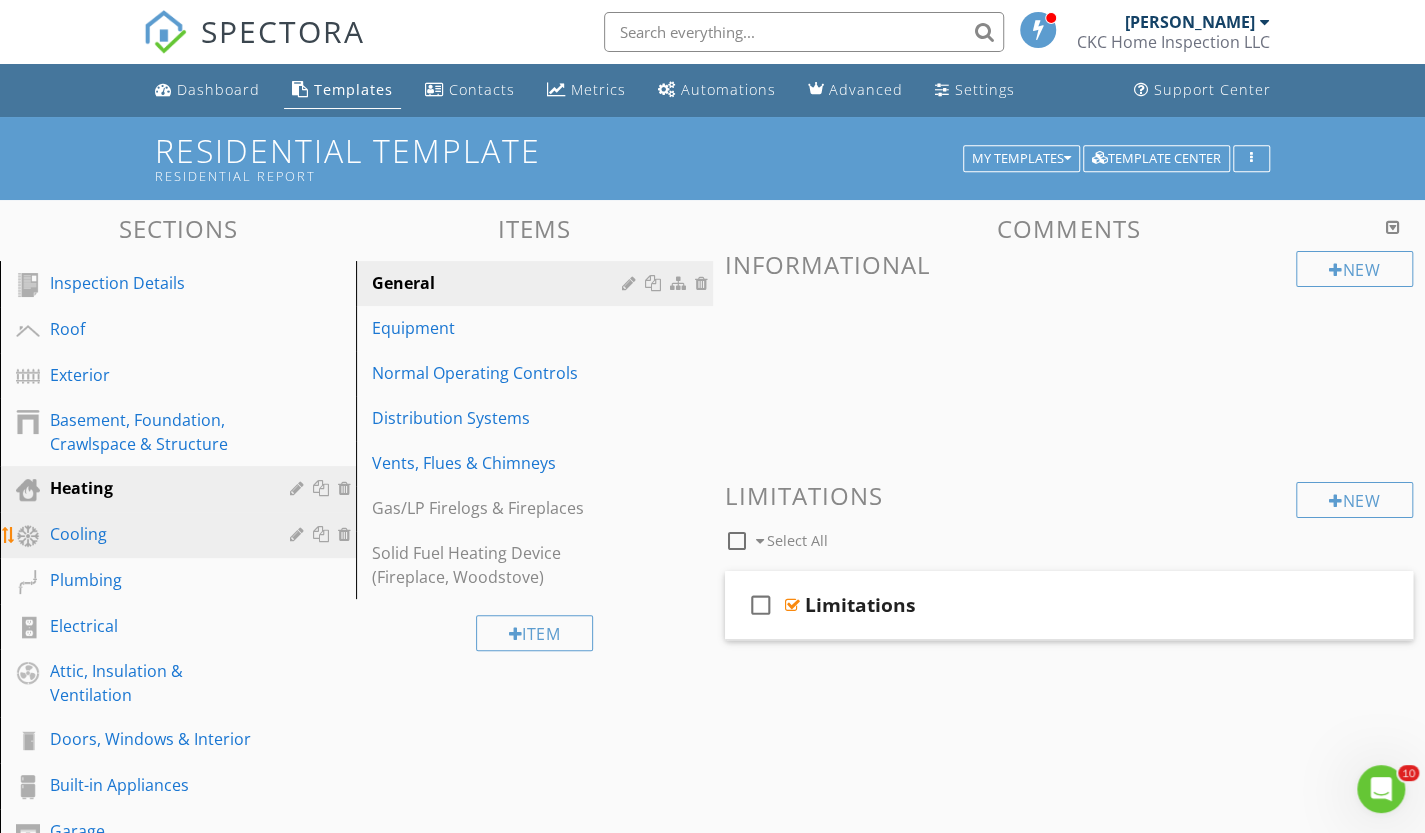 click on "Cooling" at bounding box center [155, 534] 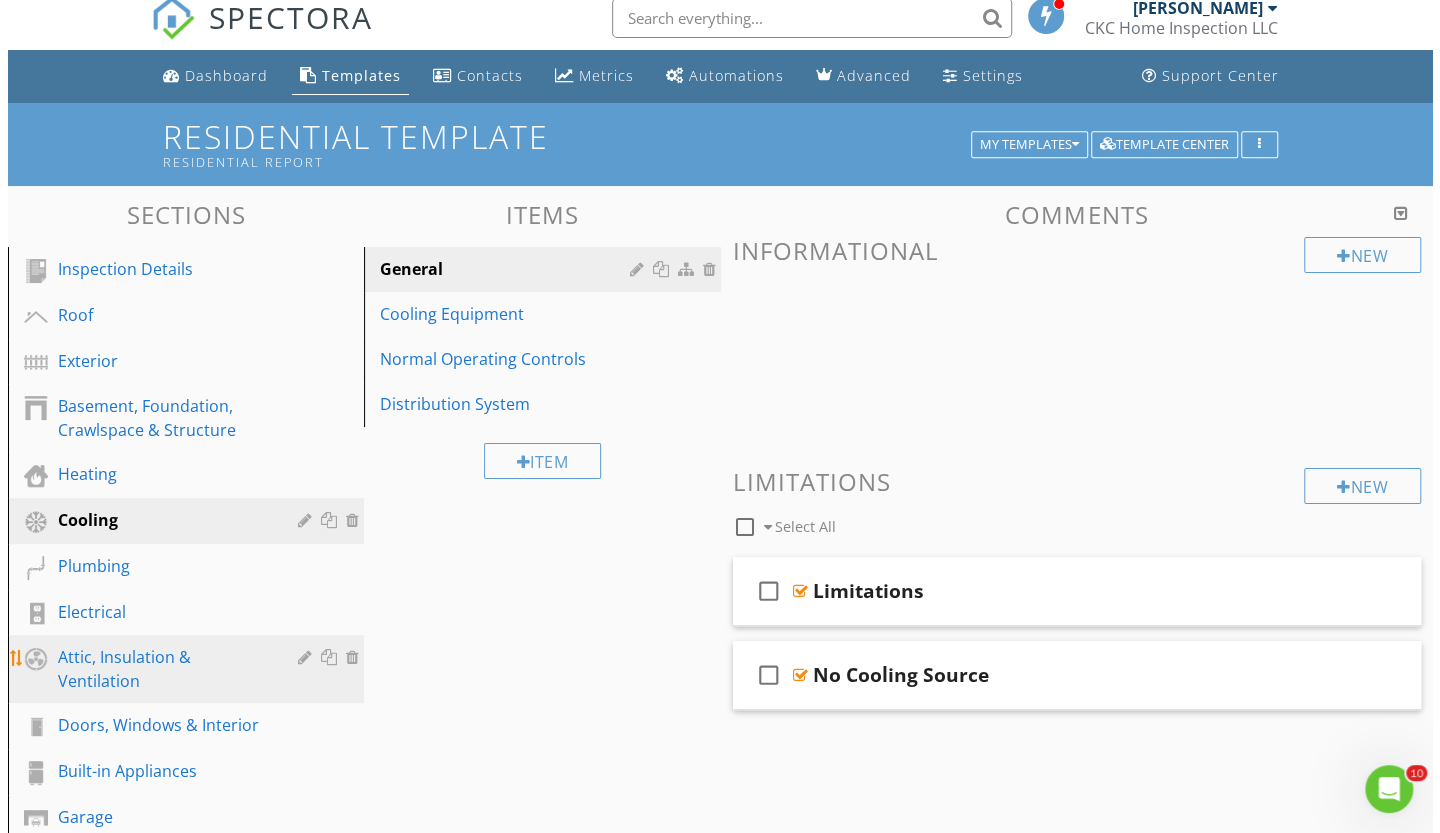 scroll, scrollTop: 200, scrollLeft: 0, axis: vertical 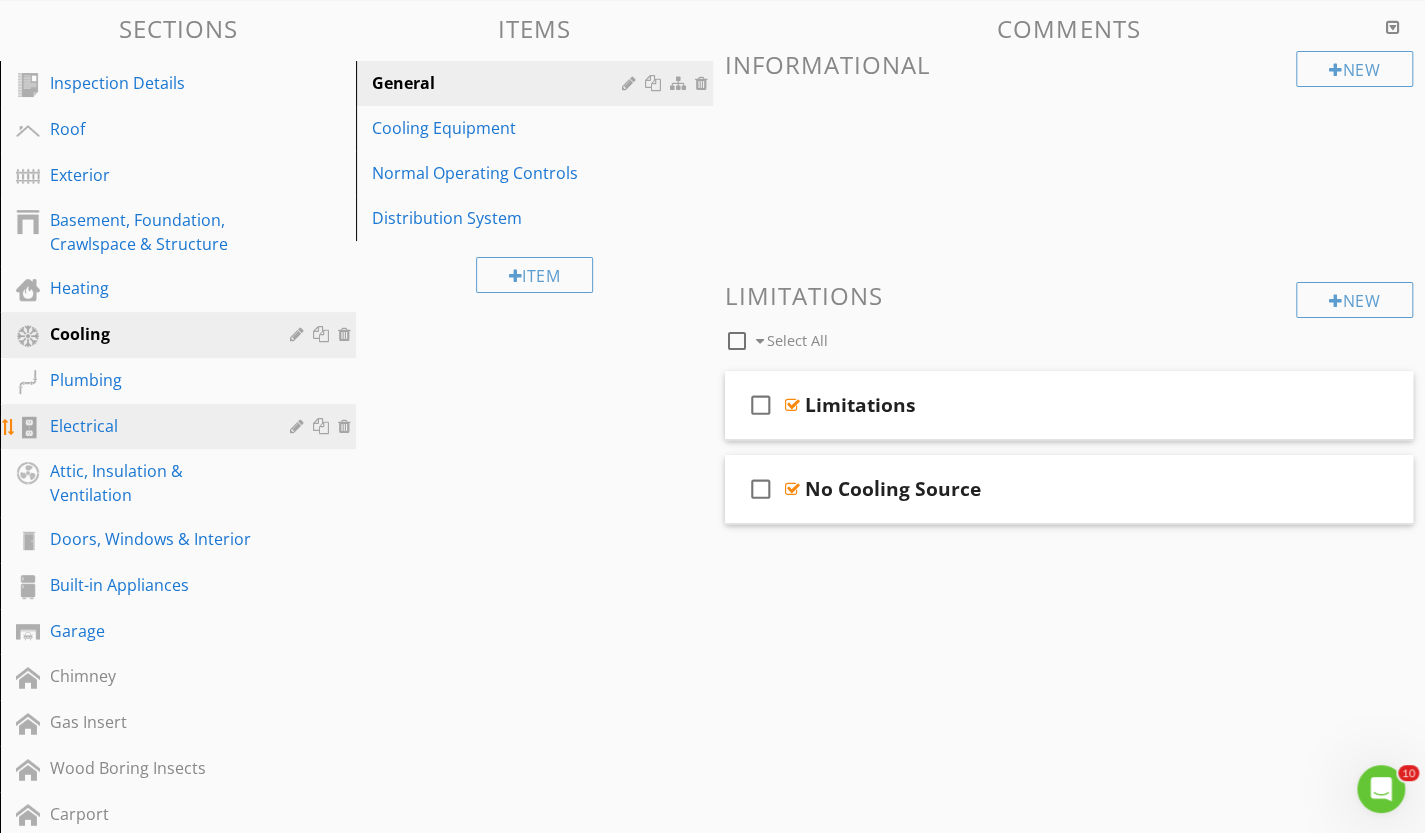 click on "Electrical" at bounding box center [155, 426] 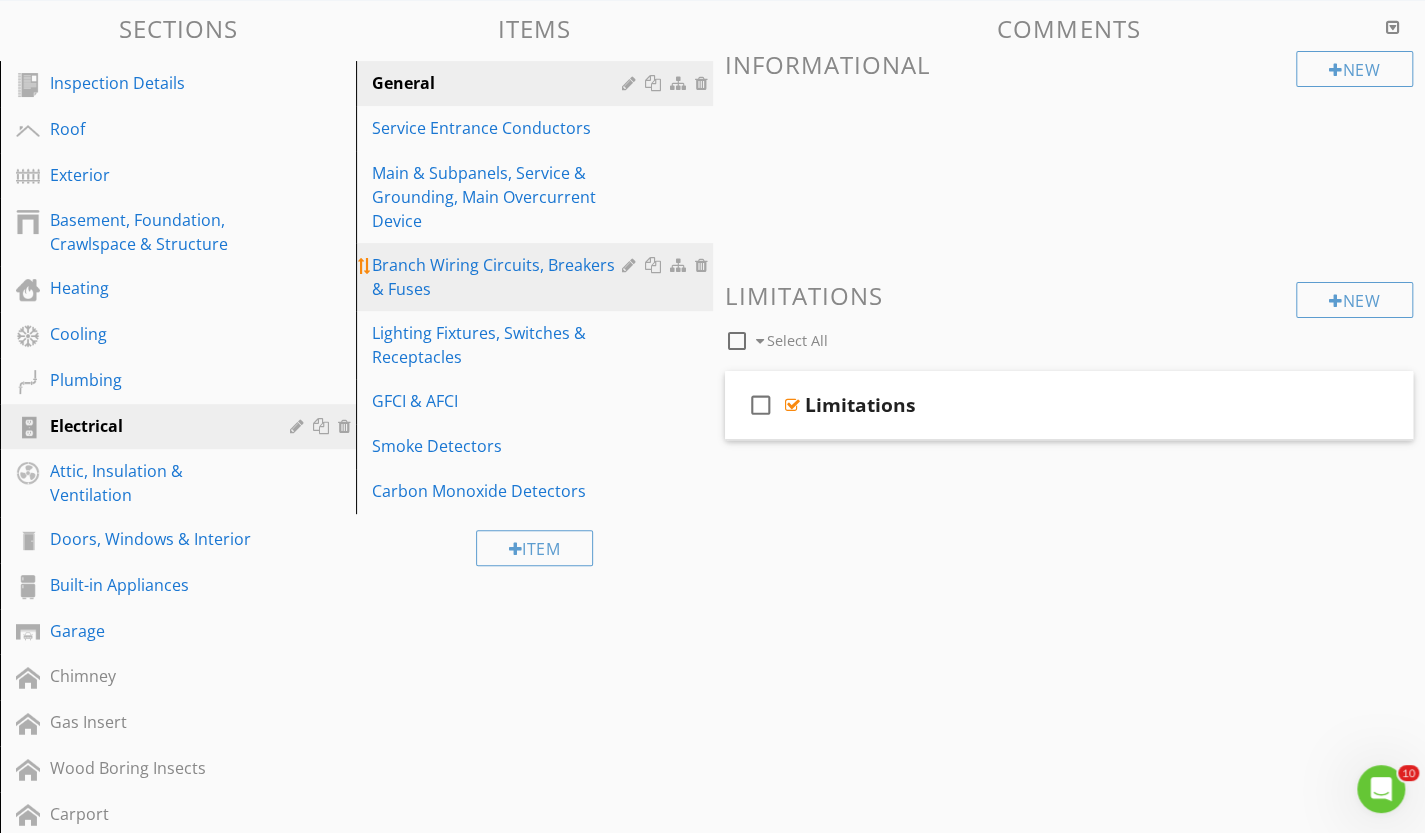 click on "Branch Wiring Circuits, Breakers & Fuses" at bounding box center [499, 277] 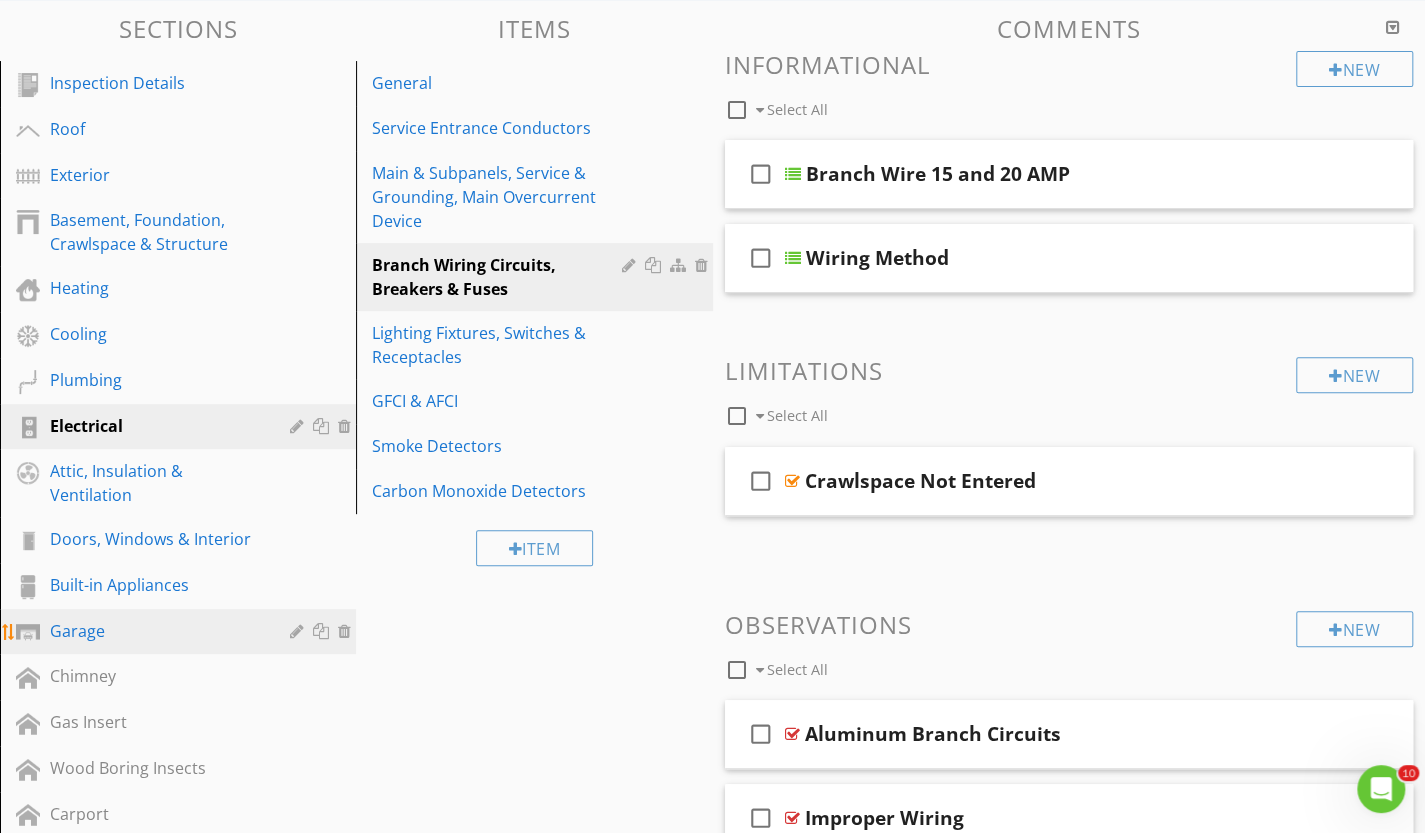 click on "Garage" at bounding box center (155, 631) 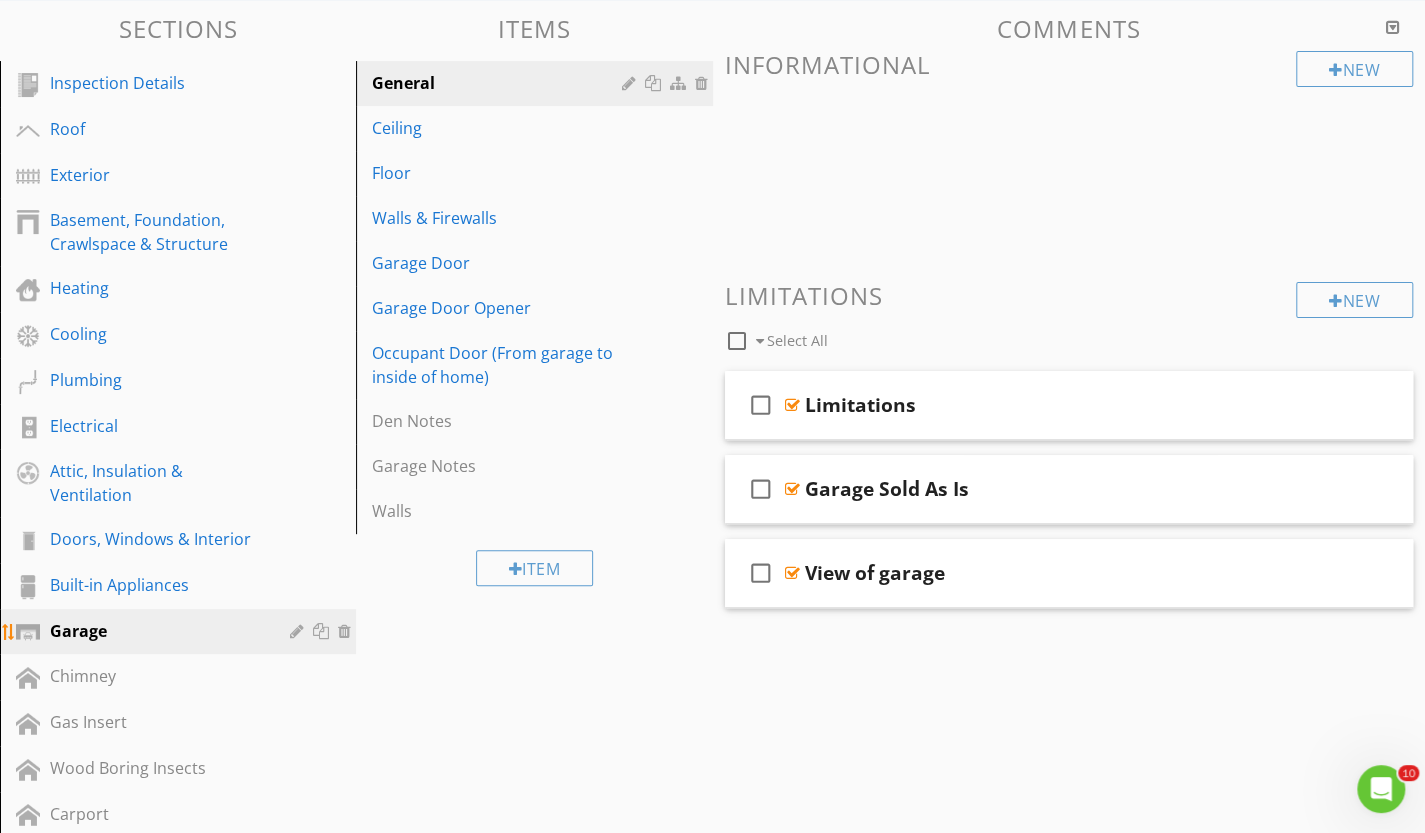 click at bounding box center (299, 631) 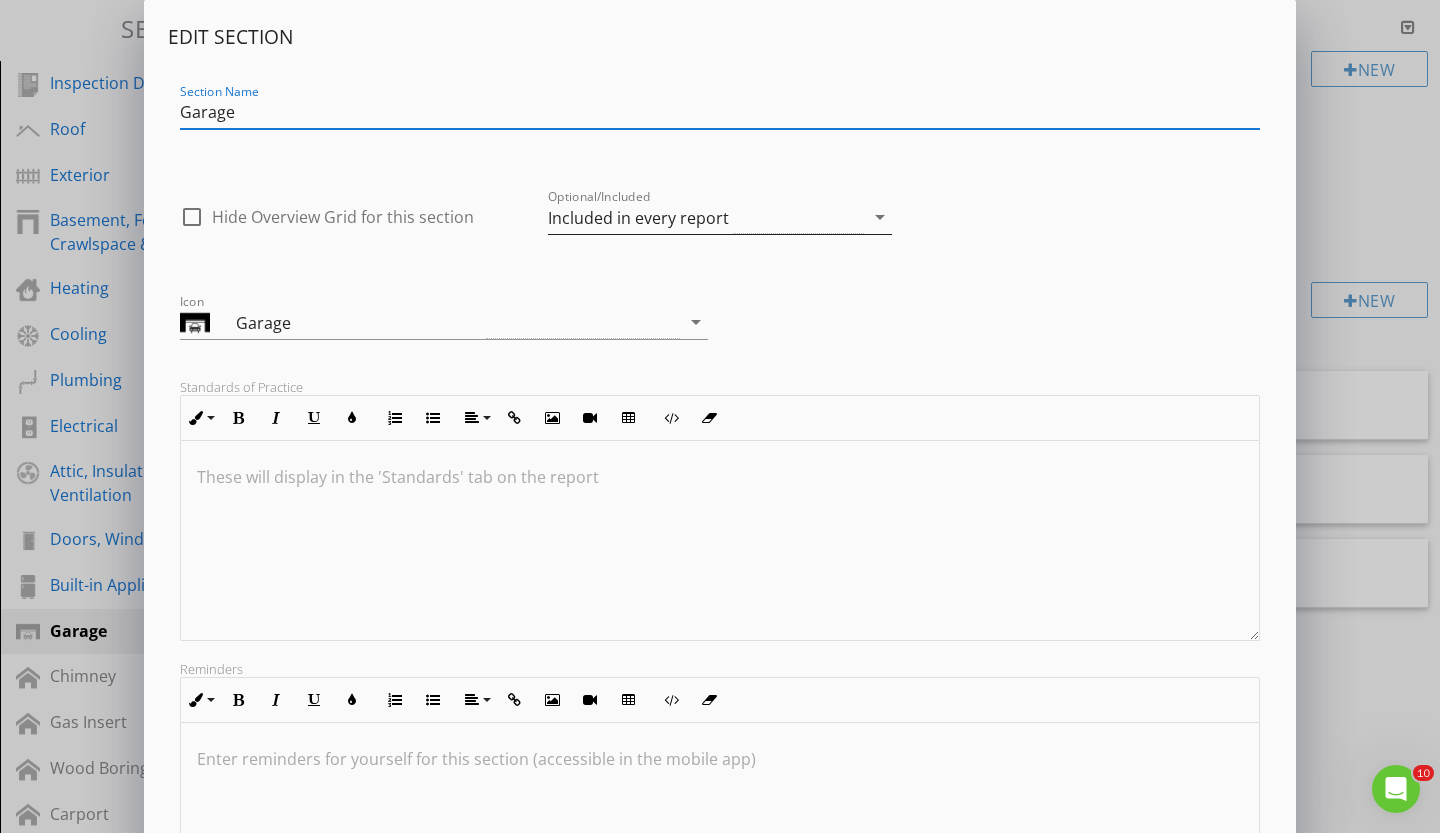 click on "arrow_drop_down" at bounding box center (880, 217) 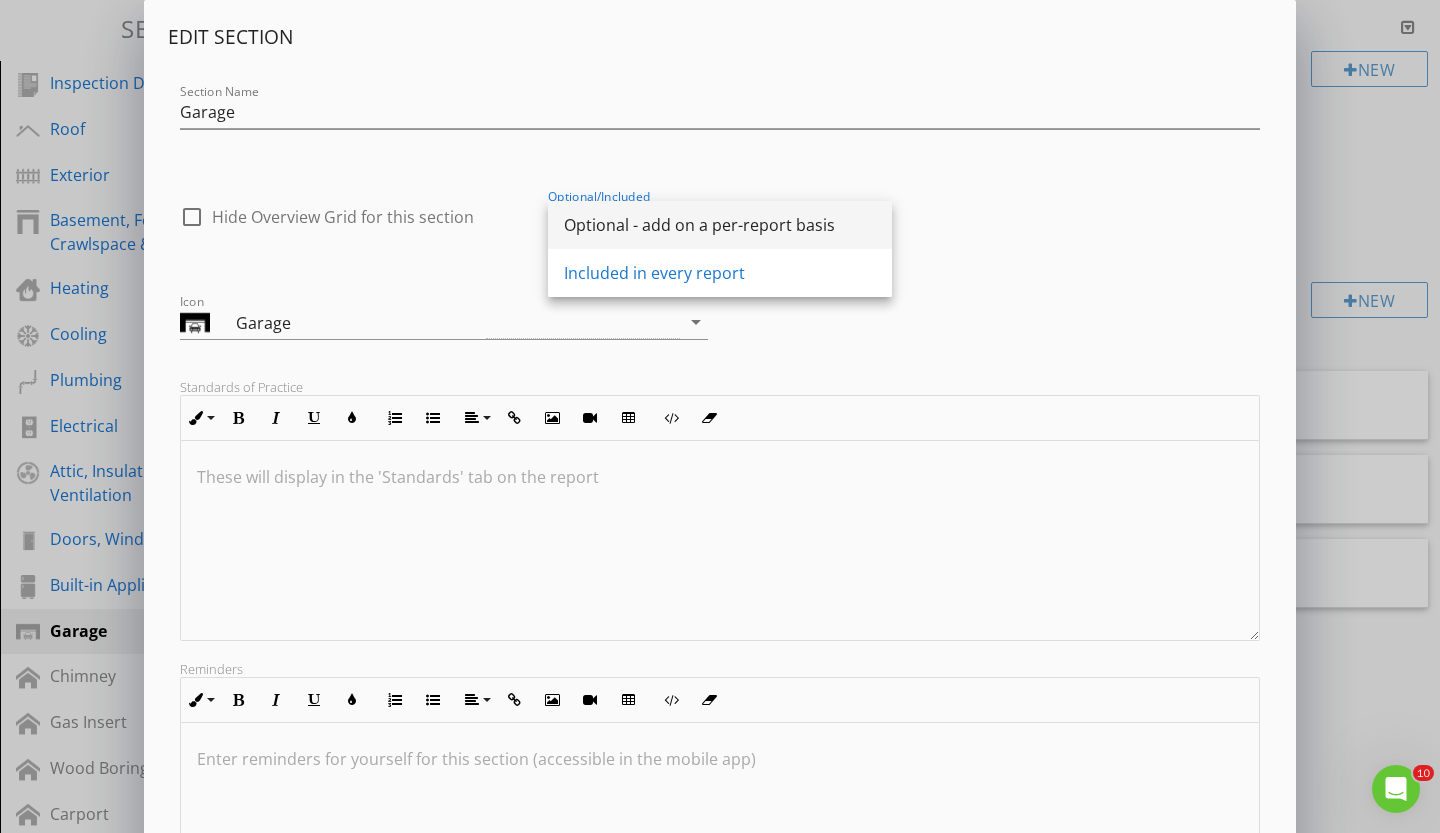 click on "Optional - add on a per-report basis" at bounding box center [720, 225] 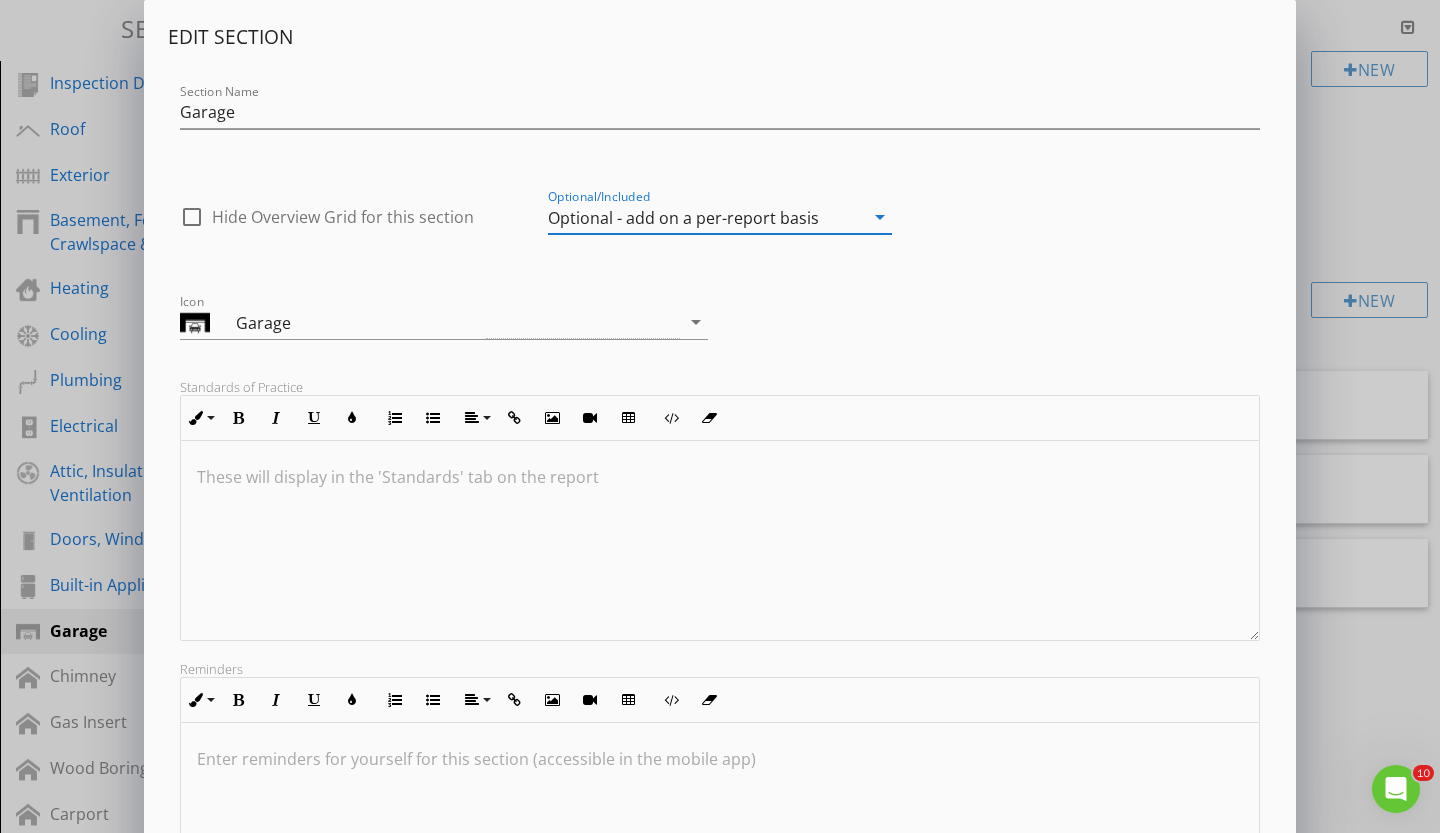 scroll, scrollTop: 0, scrollLeft: 0, axis: both 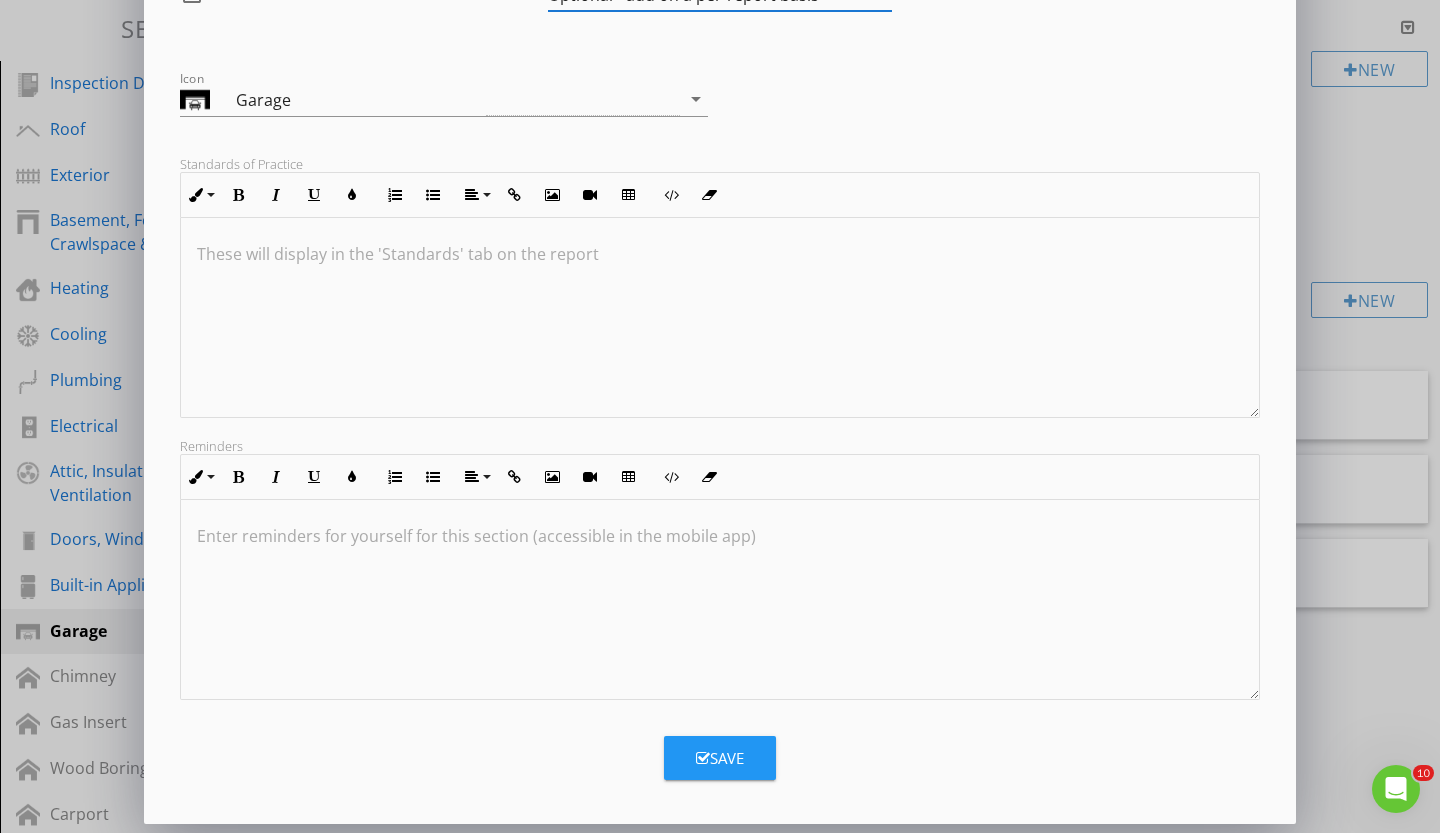 click on "Save" at bounding box center (720, 758) 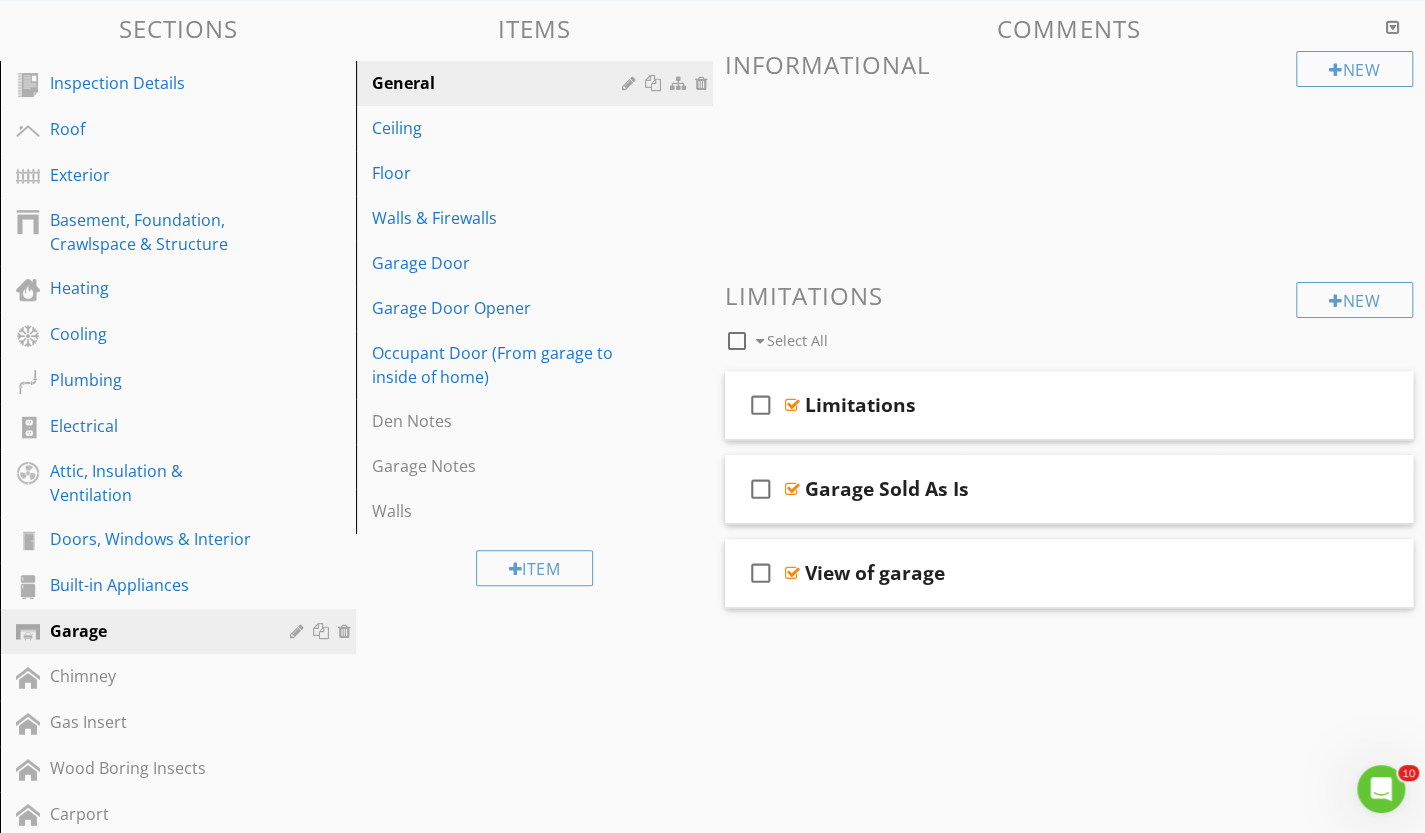 scroll, scrollTop: 8, scrollLeft: 0, axis: vertical 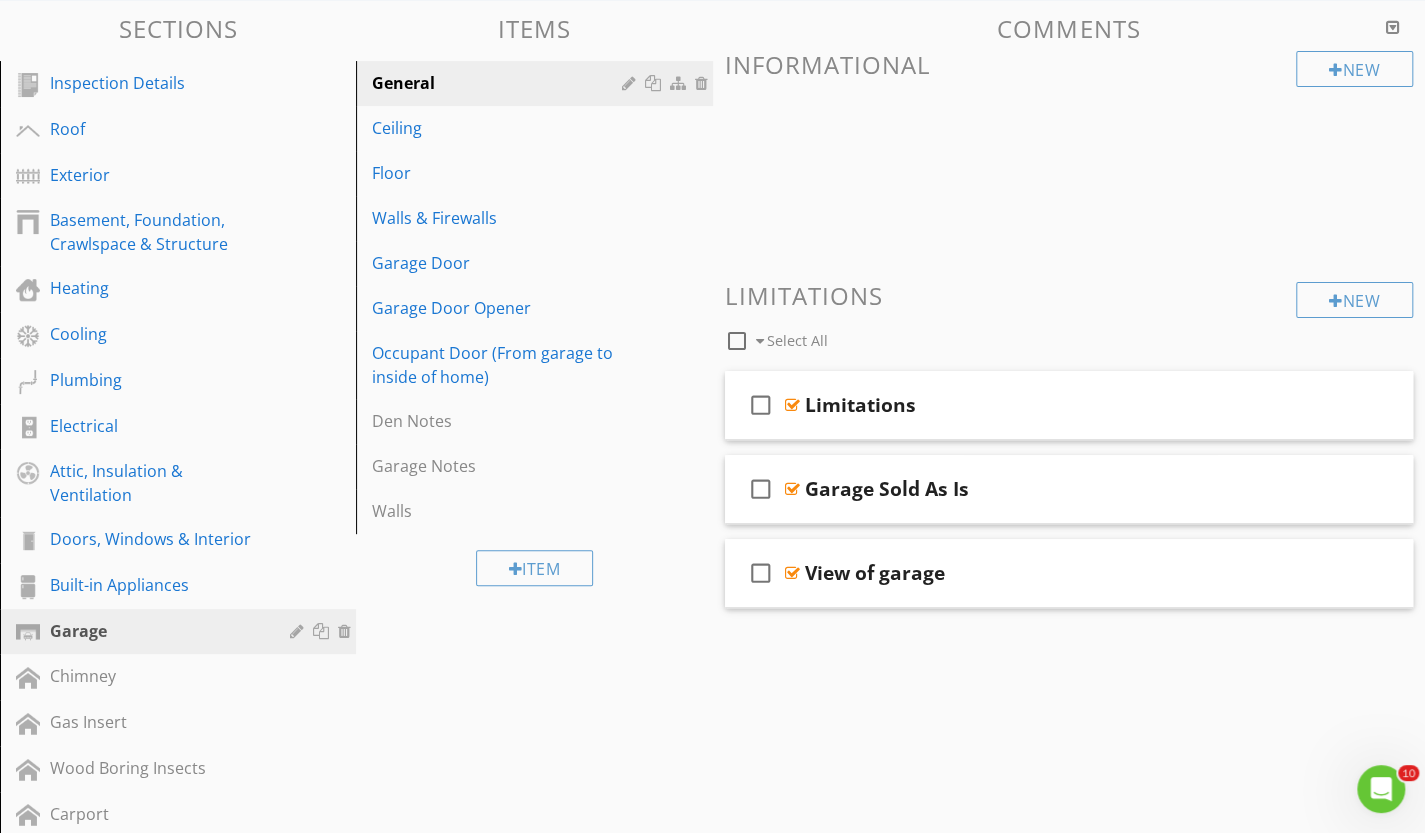 click on "Sections
Inspection Details           Roof           Exterior           Basement, Foundation, Crawlspace & Structure           Heating           Cooling           Plumbing           Electrical           Attic, Insulation & Ventilation           Doors, Windows & Interior           Built-in Appliances           Garage           Chimney           Gas Insert           Wood Boring Insects            Carport           Central Vacuum            Fencing           Irrigation System            Barn           Detached Apartment            Pool House
Section
Attachments
Attachment
Items
General           Ceiling           Floor           Walls & Firewalls           Garage Door           Garage Door Opener           Occupant Door (From garage to inside of home)           Den Notes           Garage Notes           Walls
Item" at bounding box center (712, 678) 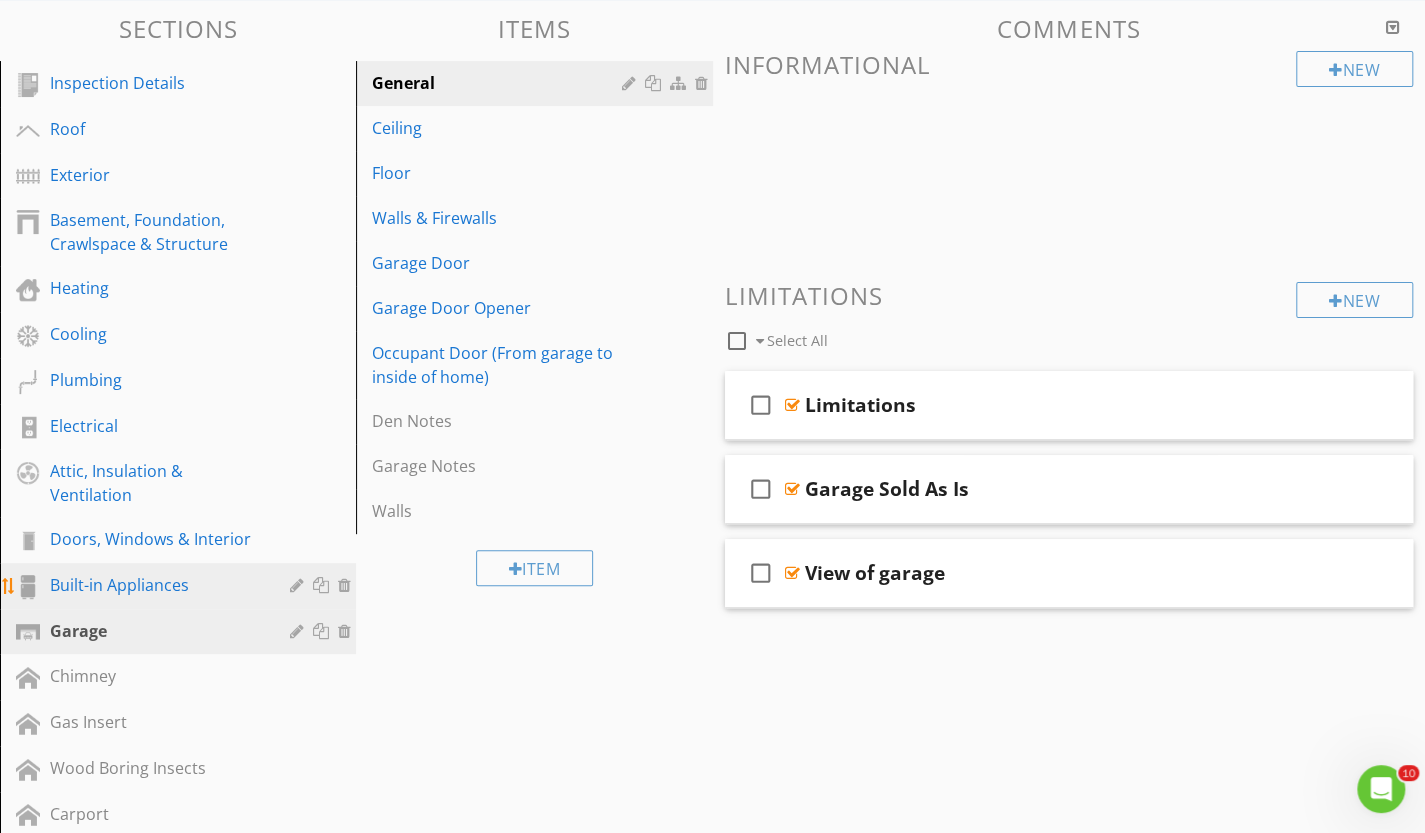 click on "Built-in Appliances" at bounding box center (155, 585) 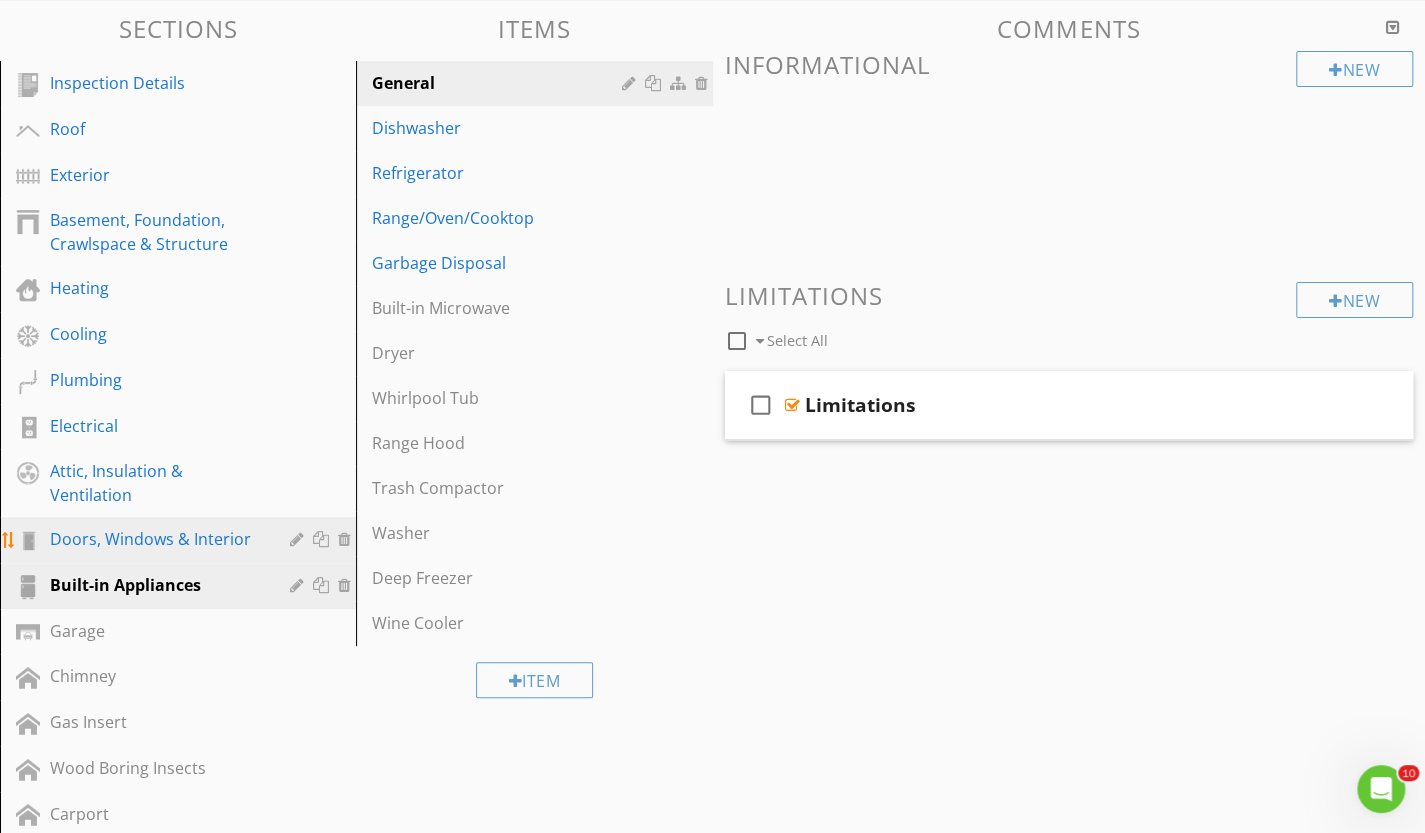 click on "Doors, Windows & Interior" at bounding box center [155, 539] 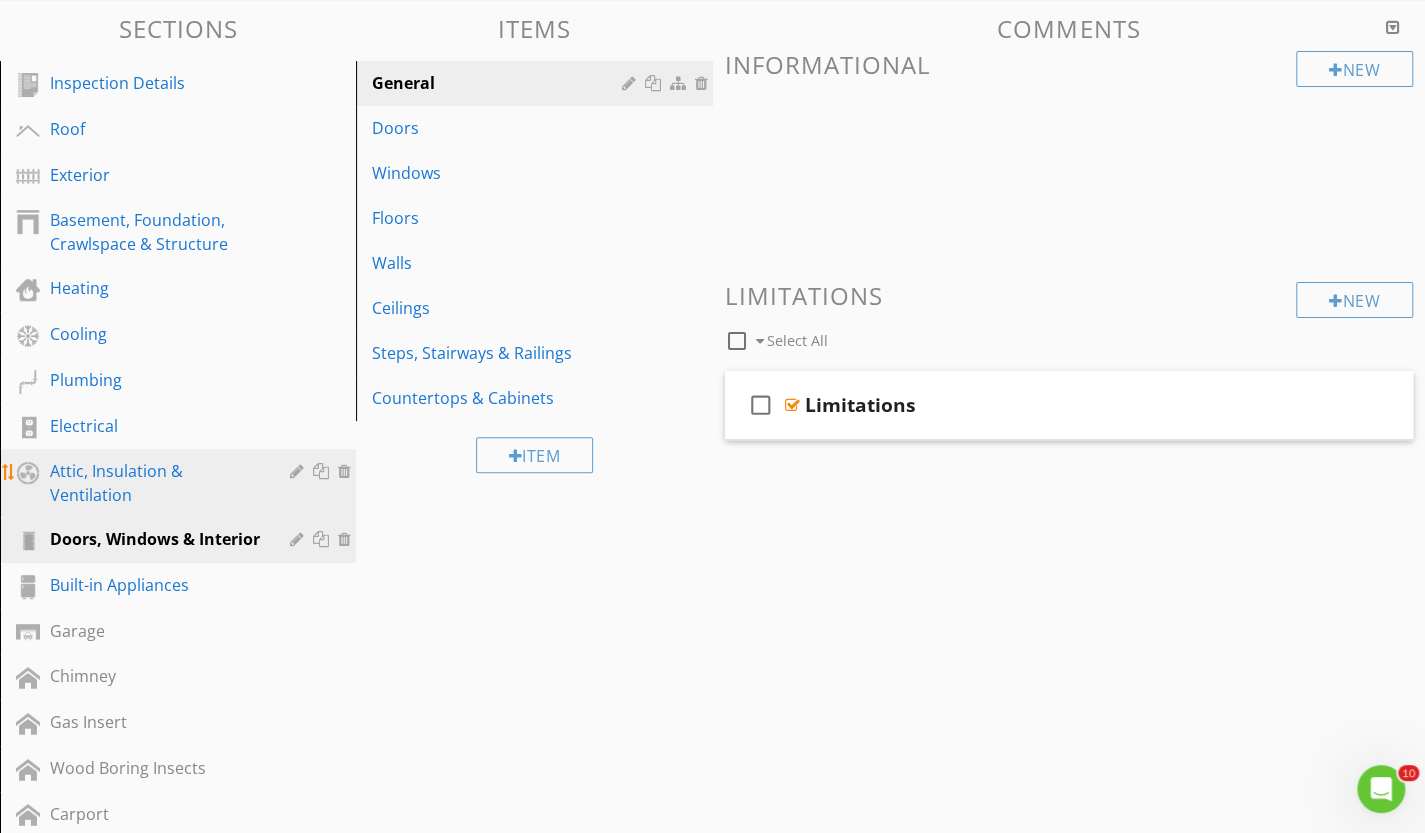 click on "Attic, Insulation & Ventilation" at bounding box center [155, 483] 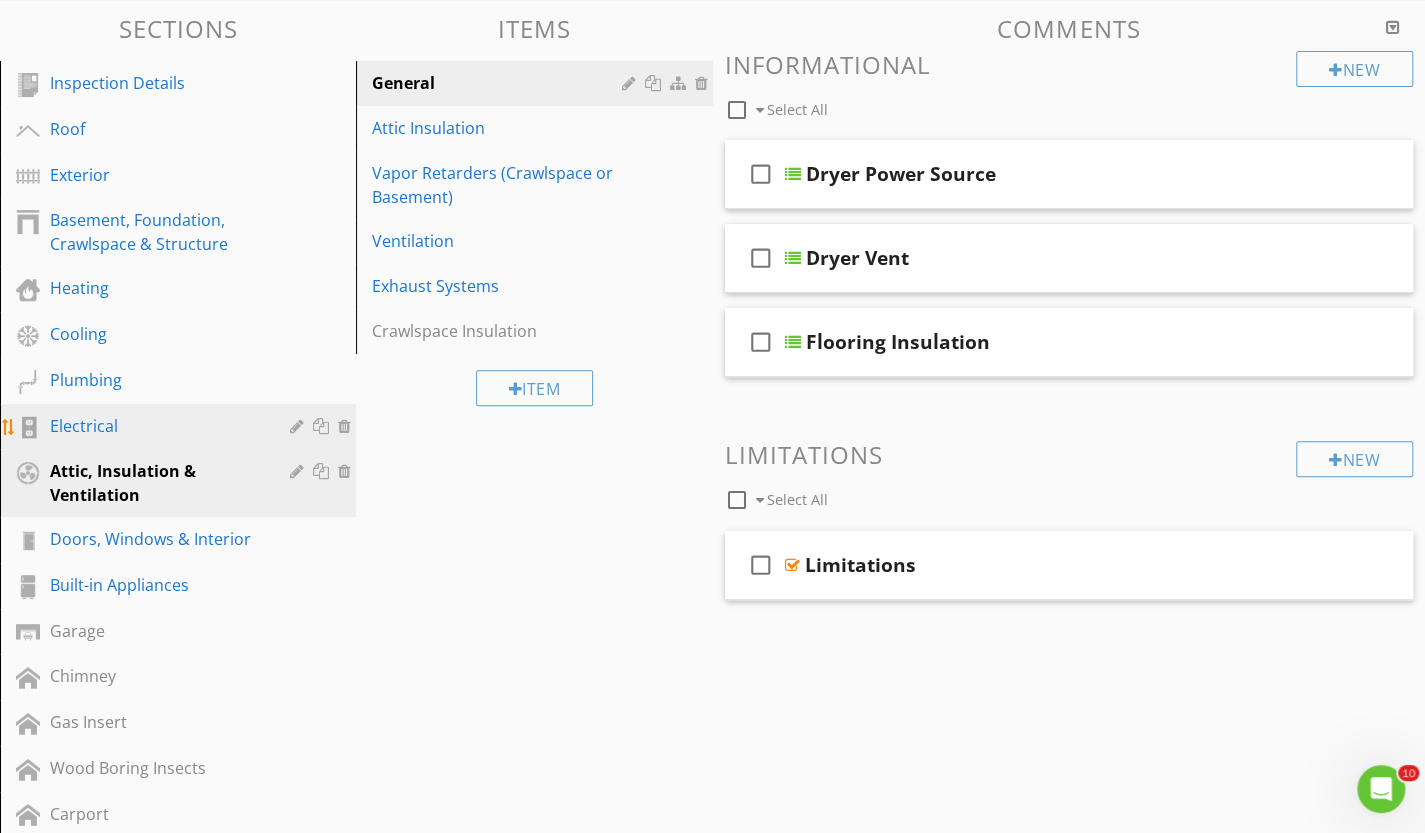 click on "Electrical" at bounding box center (155, 426) 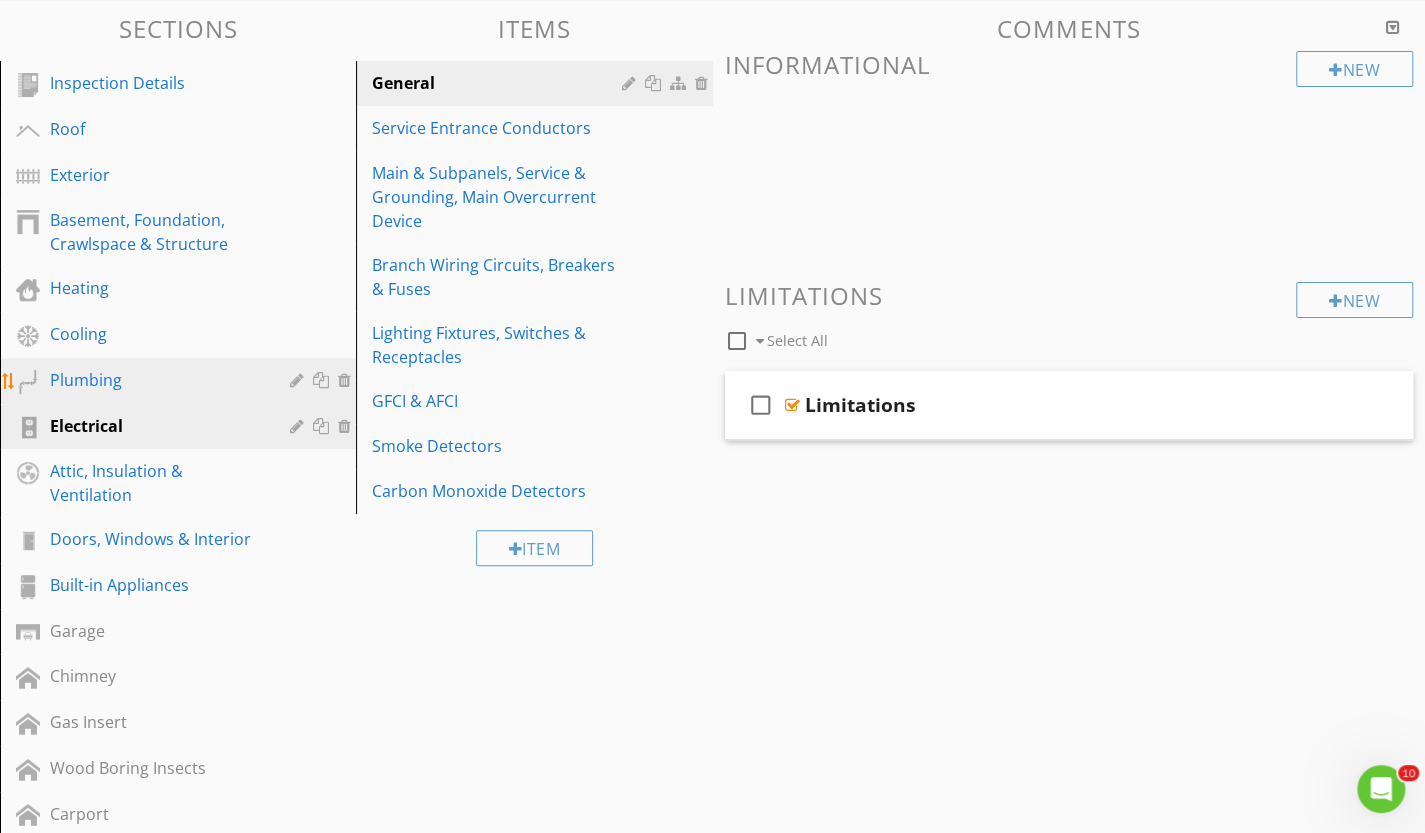 click on "Plumbing" at bounding box center (155, 380) 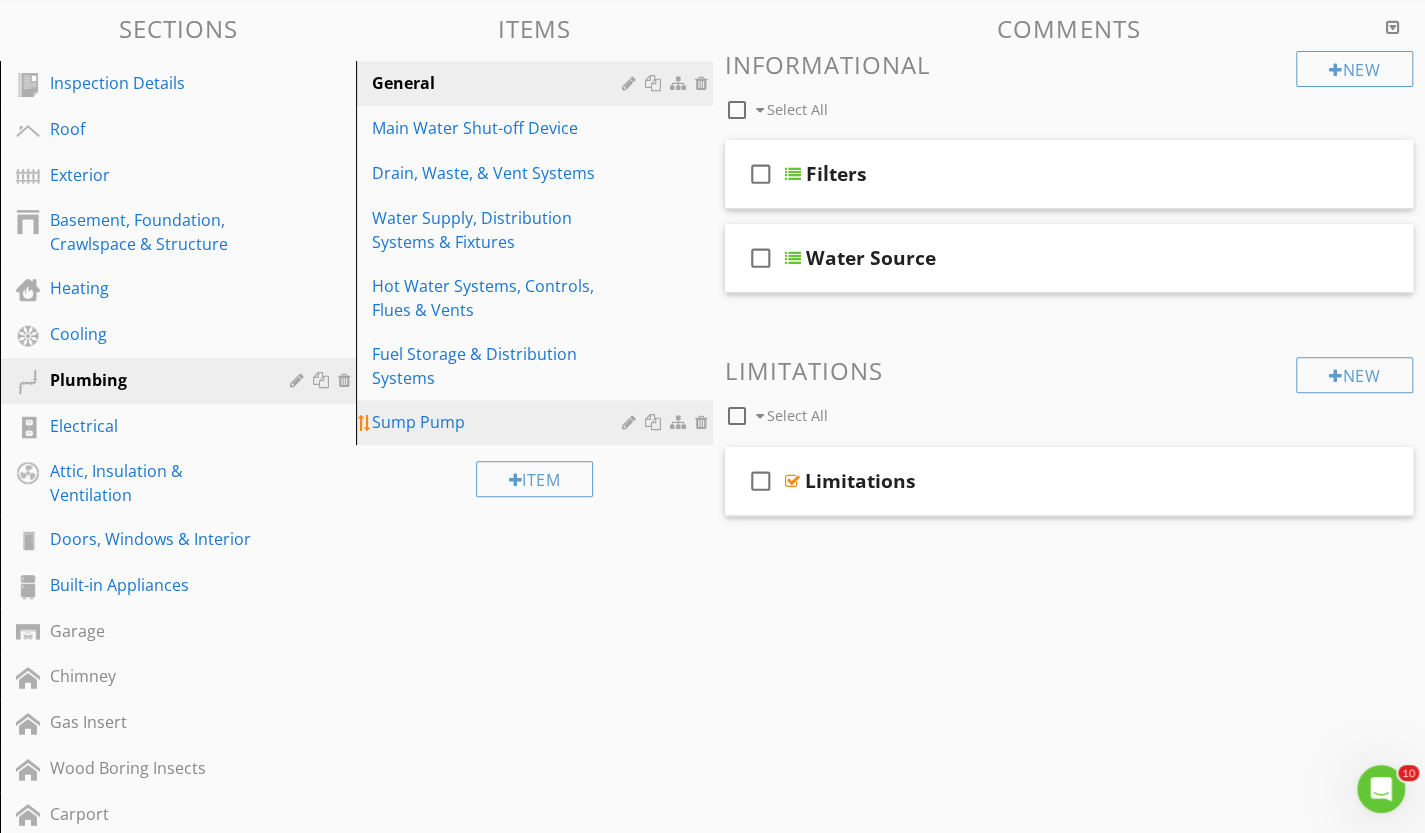click at bounding box center [631, 422] 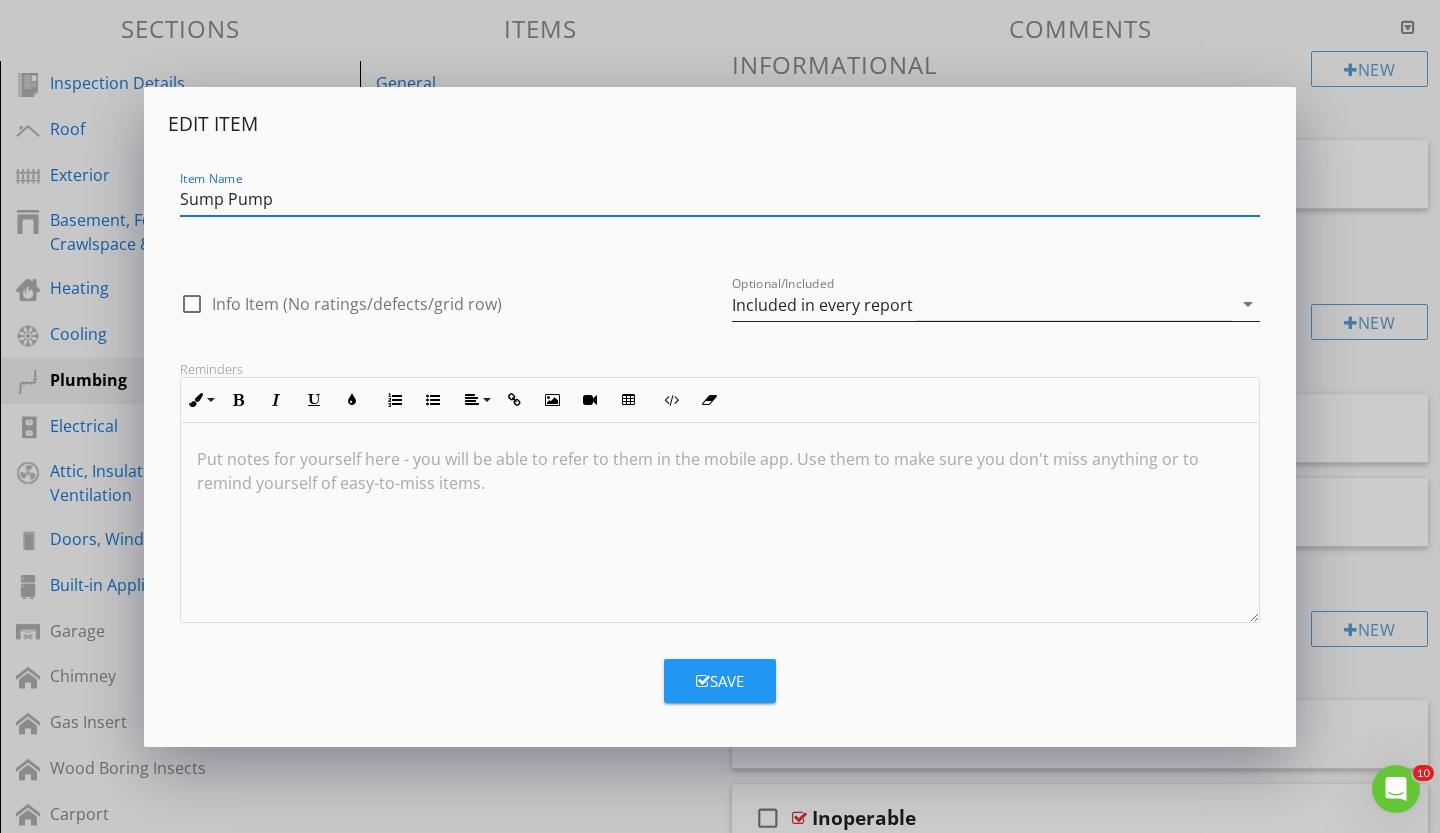 click on "Included in every report" at bounding box center (822, 305) 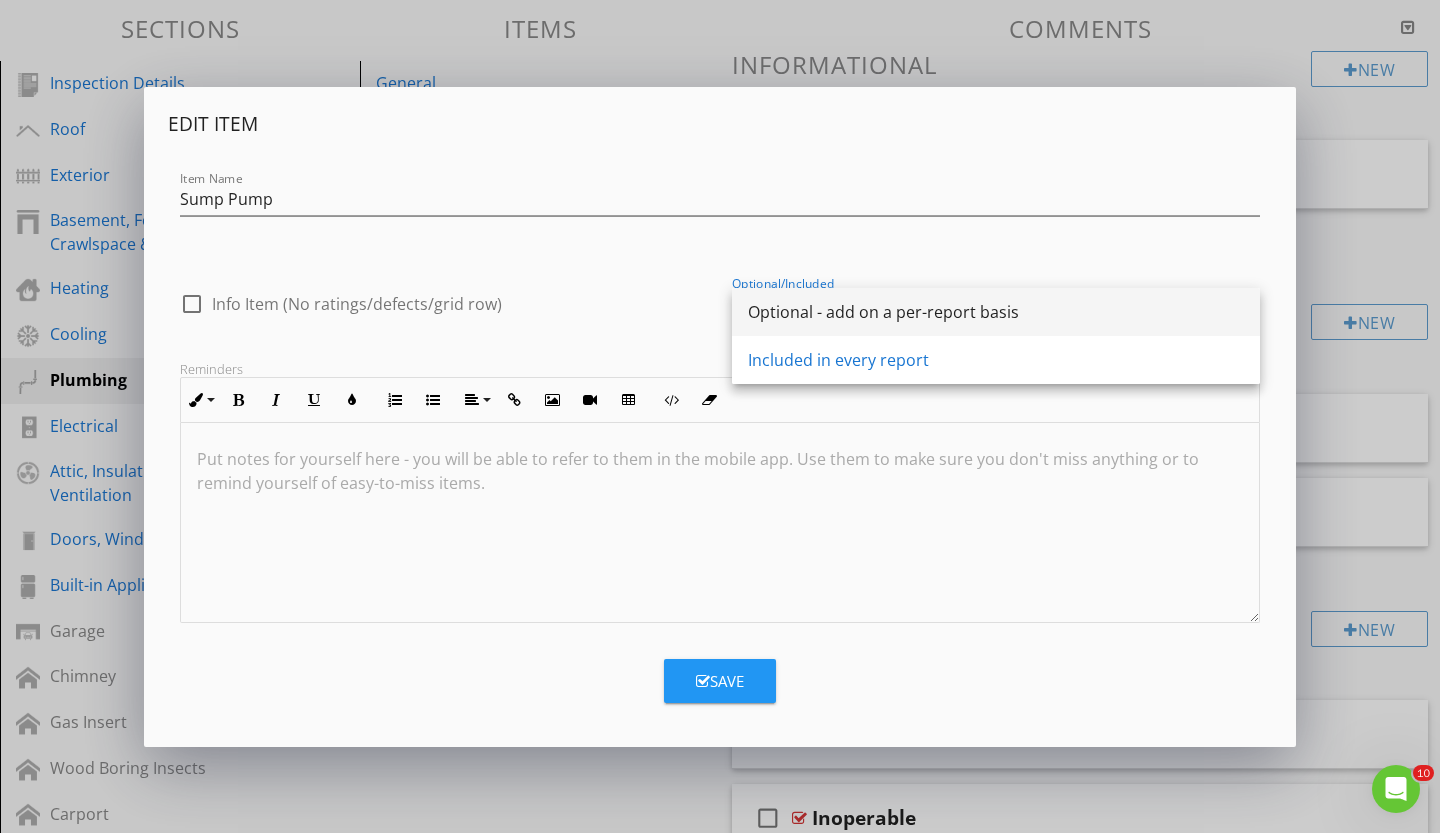 click on "Optional - add on a per-report basis" at bounding box center (996, 312) 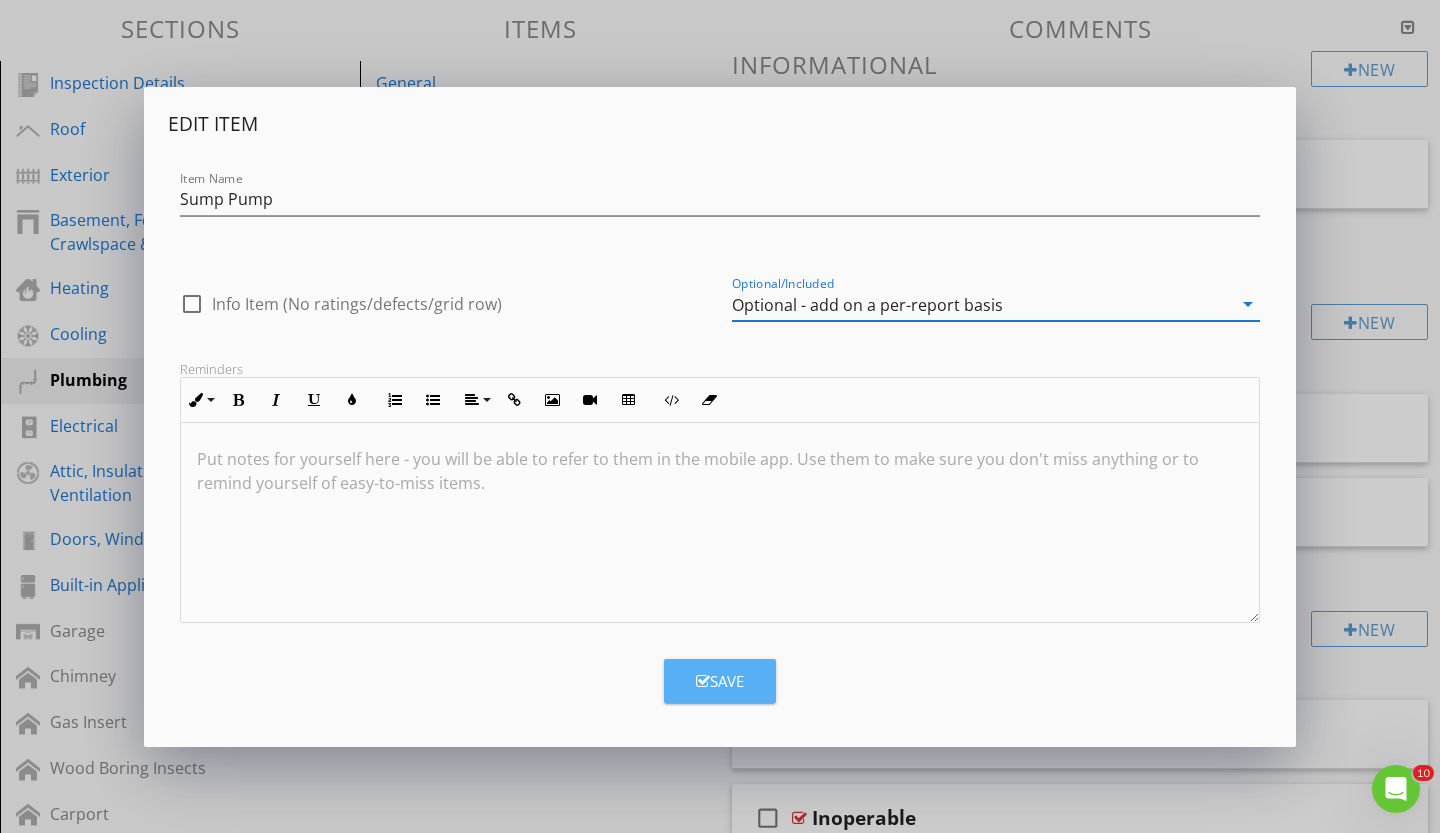 click on "Save" at bounding box center [720, 681] 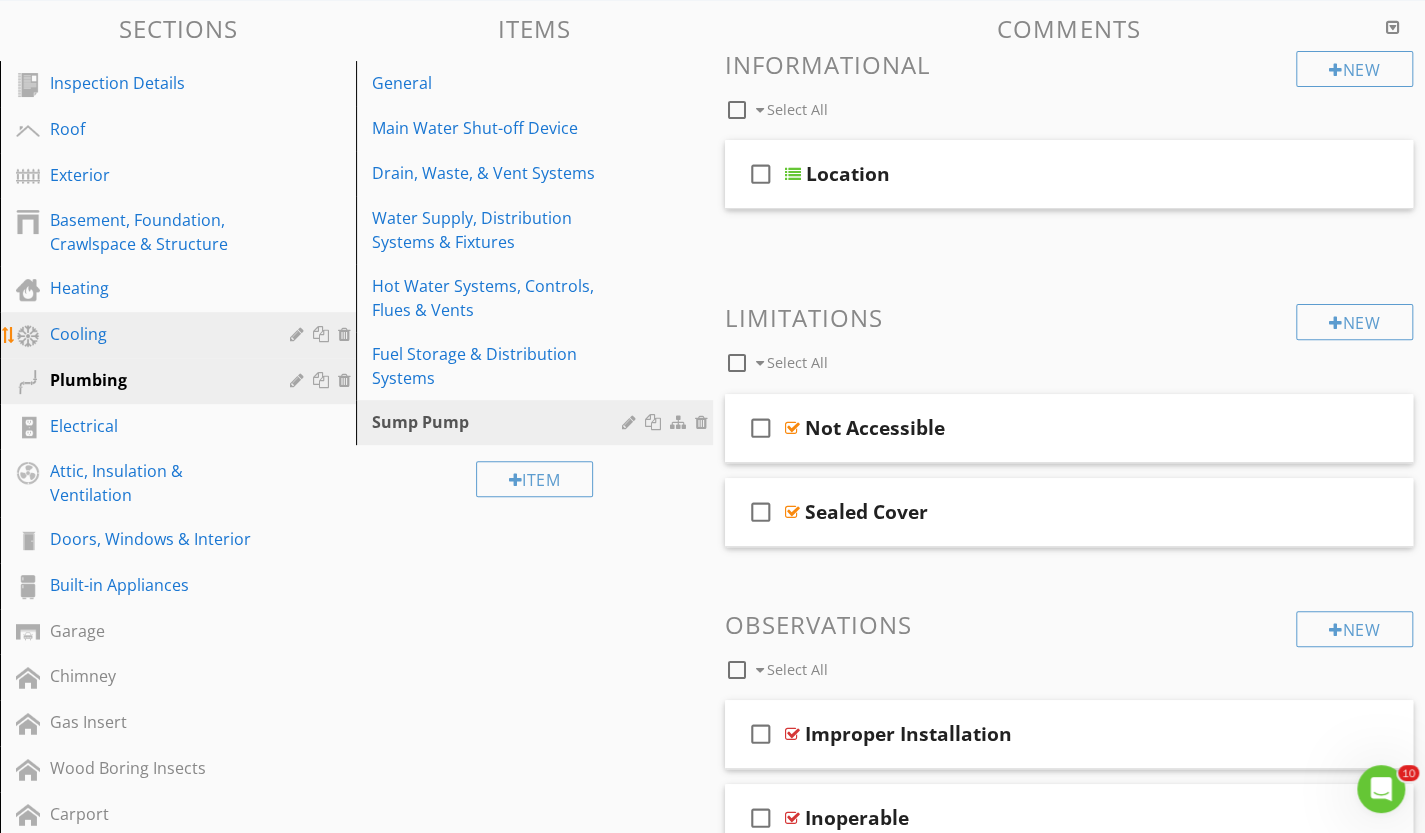 click on "Cooling" at bounding box center [155, 334] 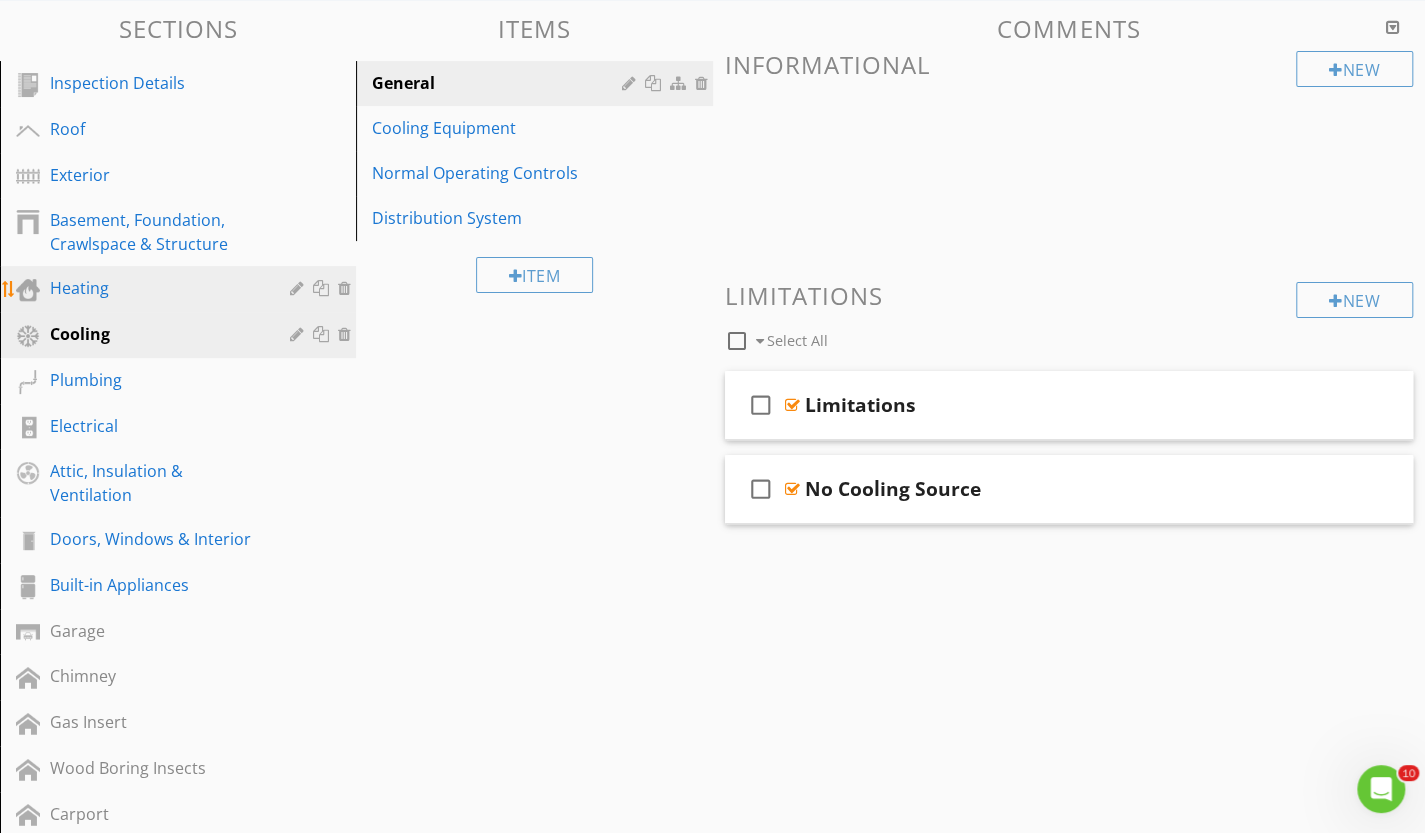 click on "Heating" at bounding box center (181, 289) 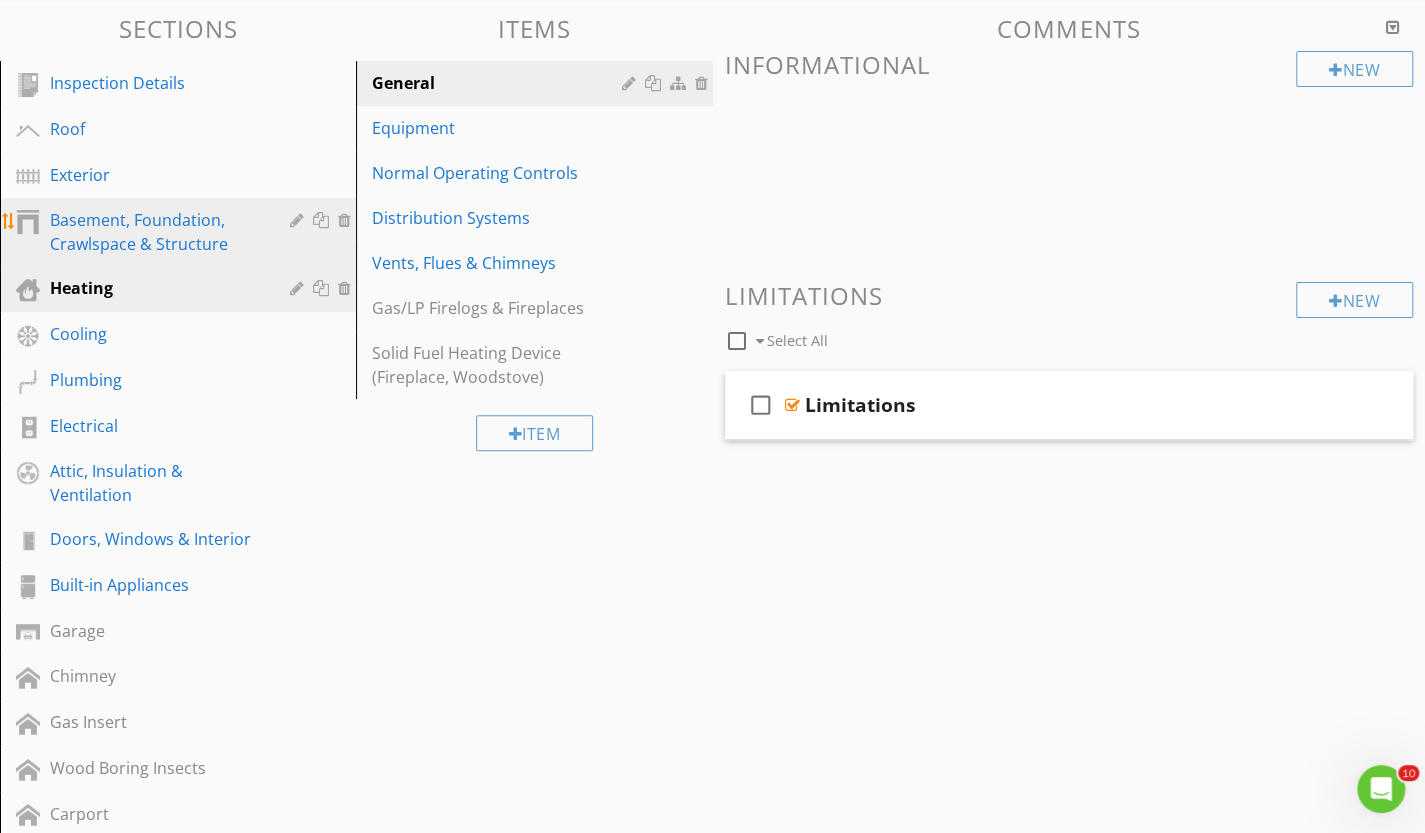 click on "Basement, Foundation, Crawlspace & Structure" at bounding box center (155, 232) 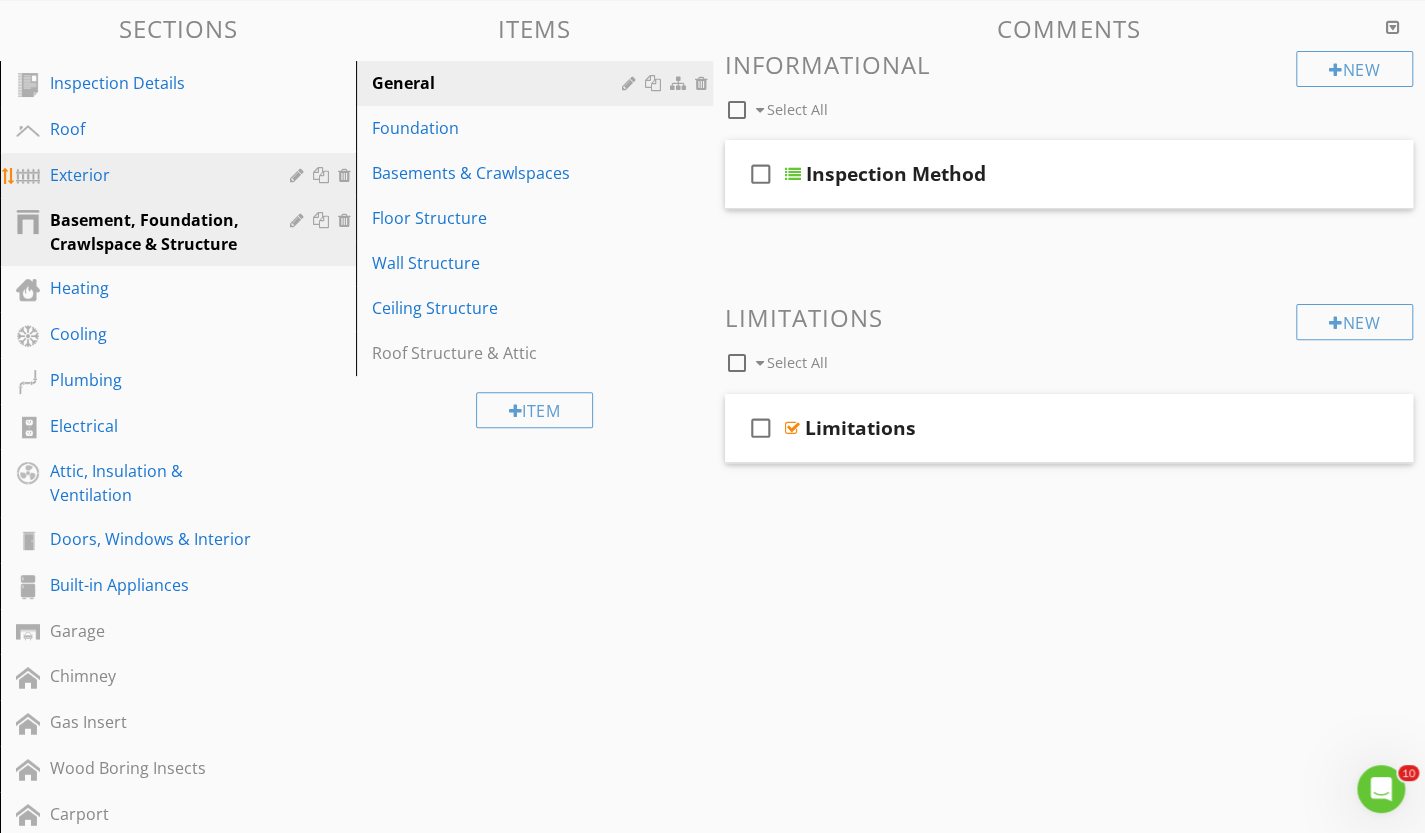 click on "Exterior" at bounding box center (155, 175) 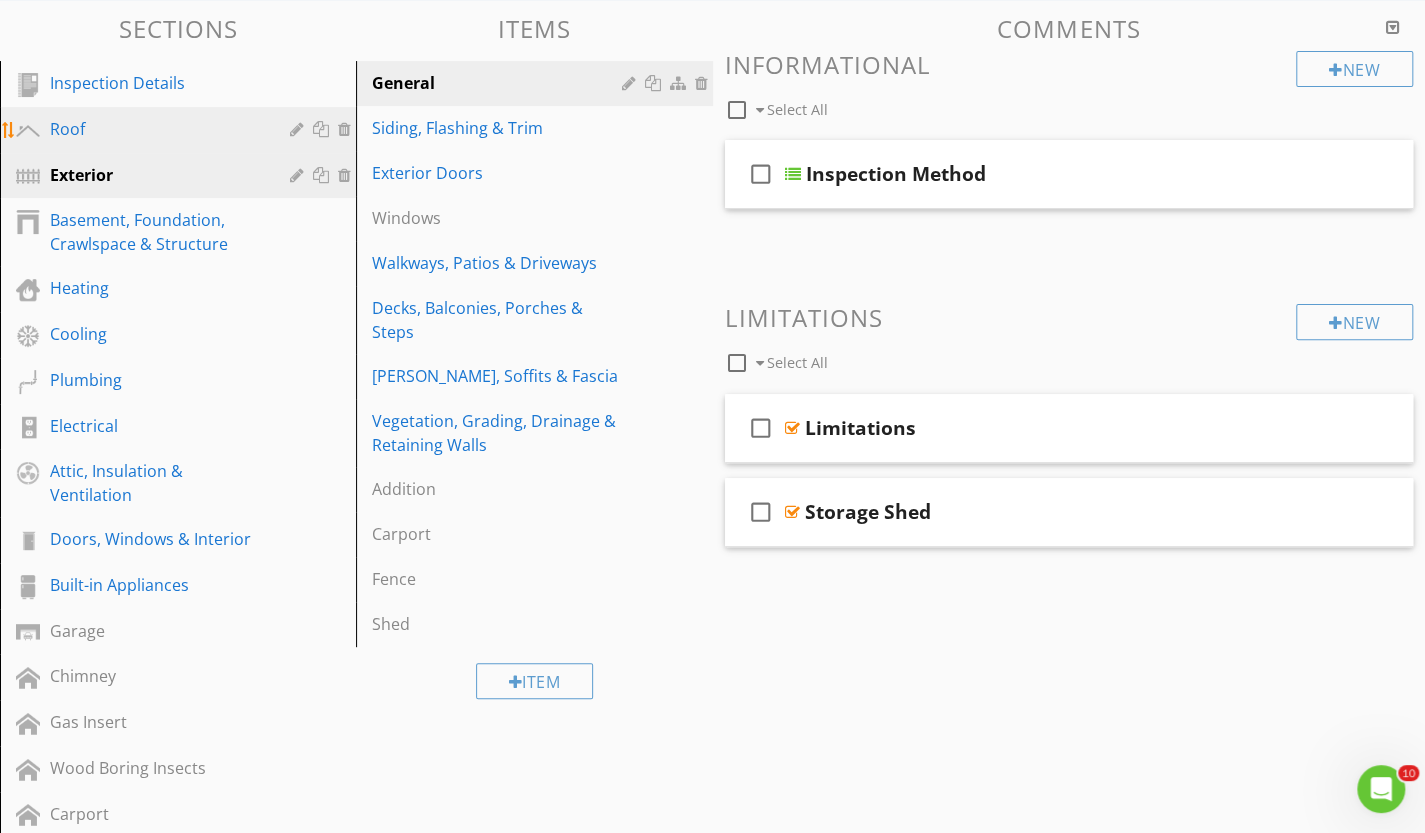 click on "Roof" at bounding box center (155, 129) 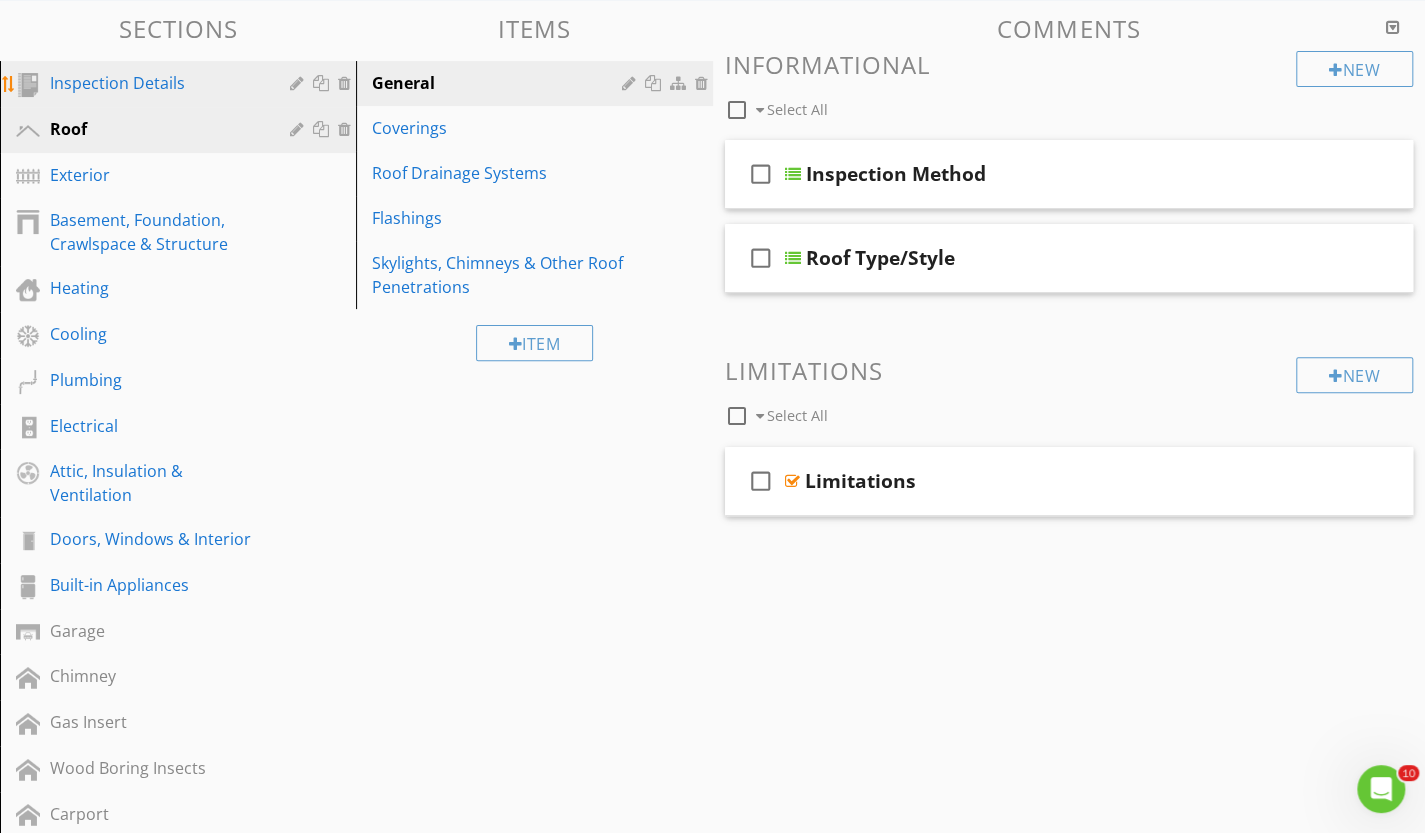 click on "Inspection Details" at bounding box center (155, 83) 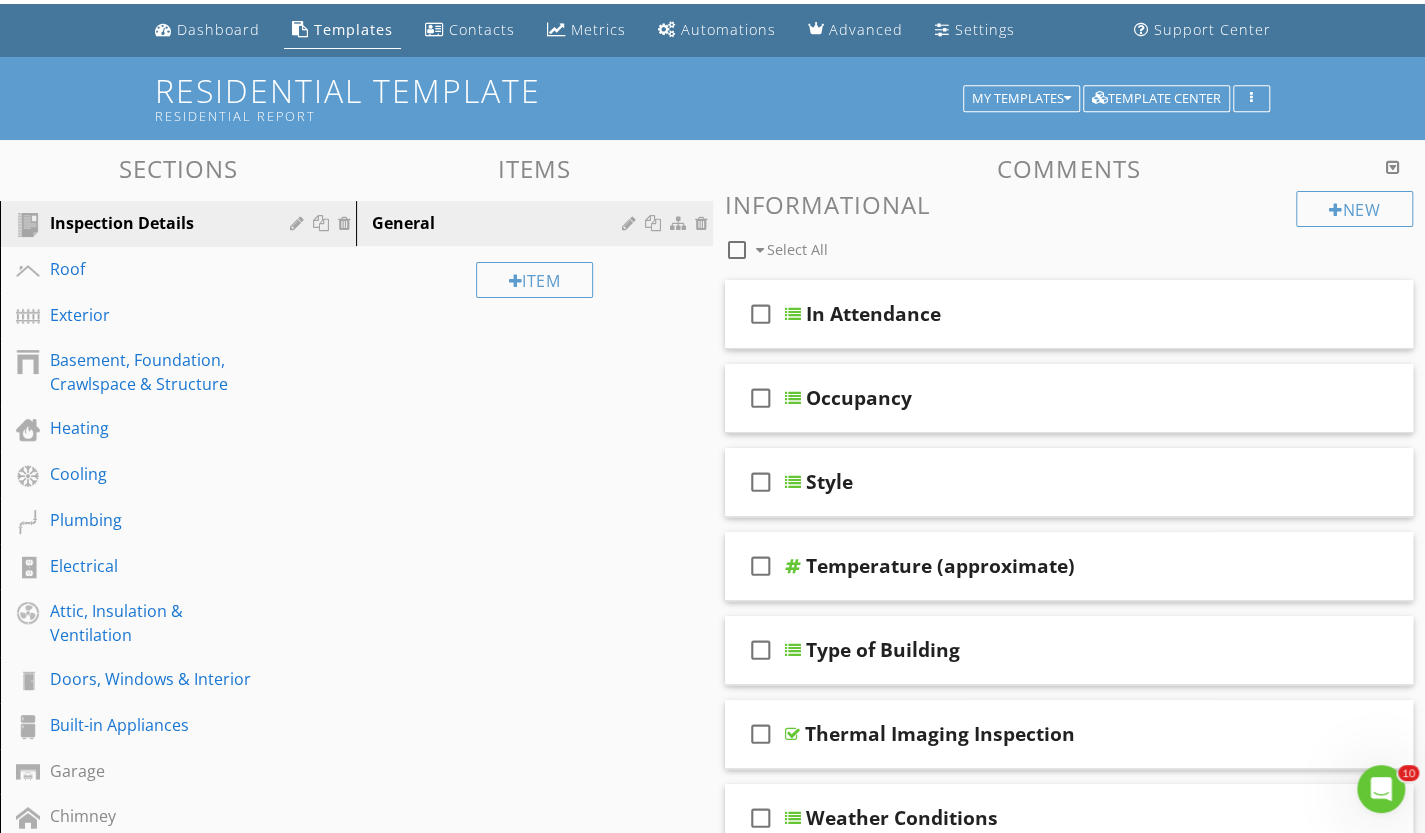 scroll, scrollTop: 0, scrollLeft: 0, axis: both 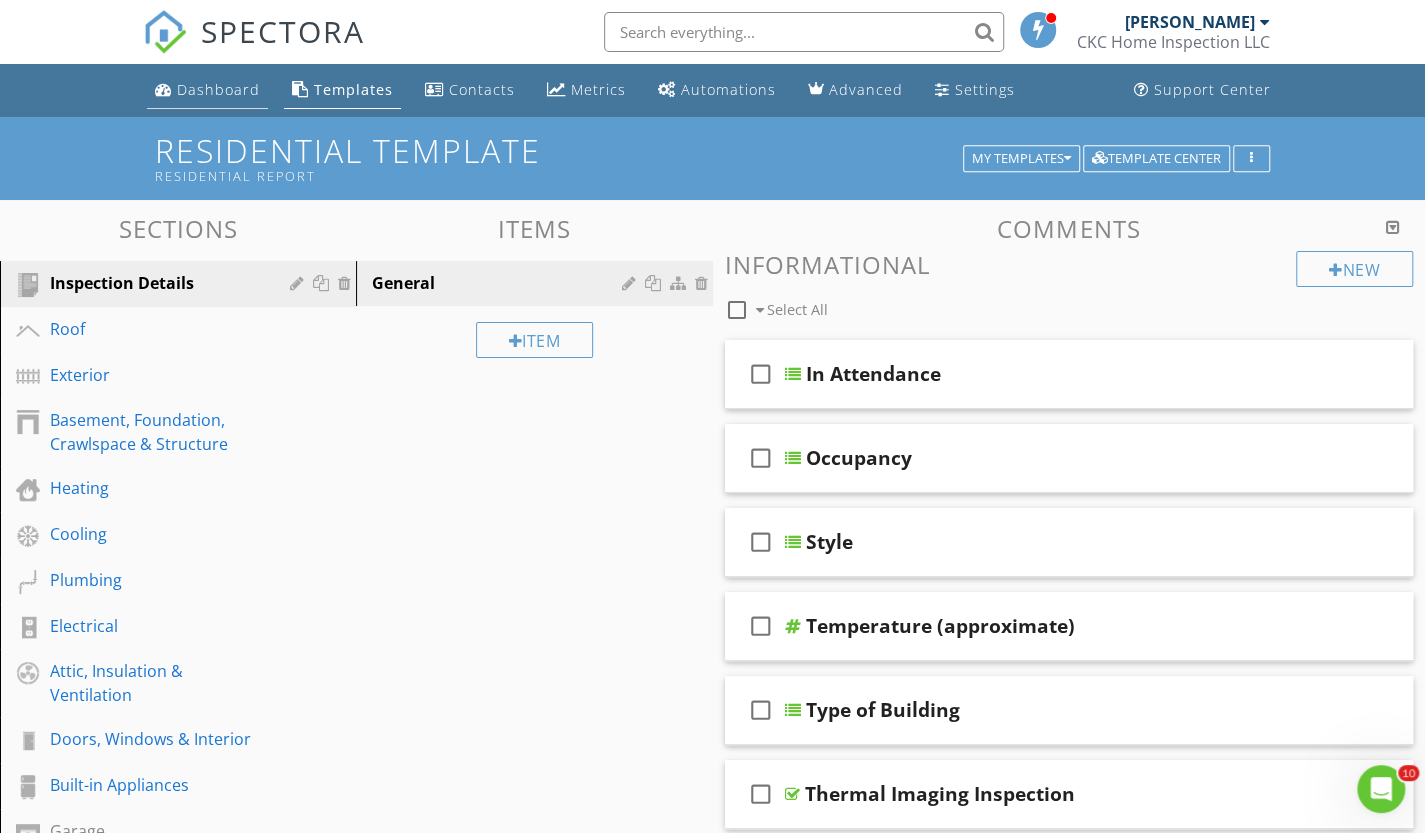 click on "Dashboard" at bounding box center [218, 89] 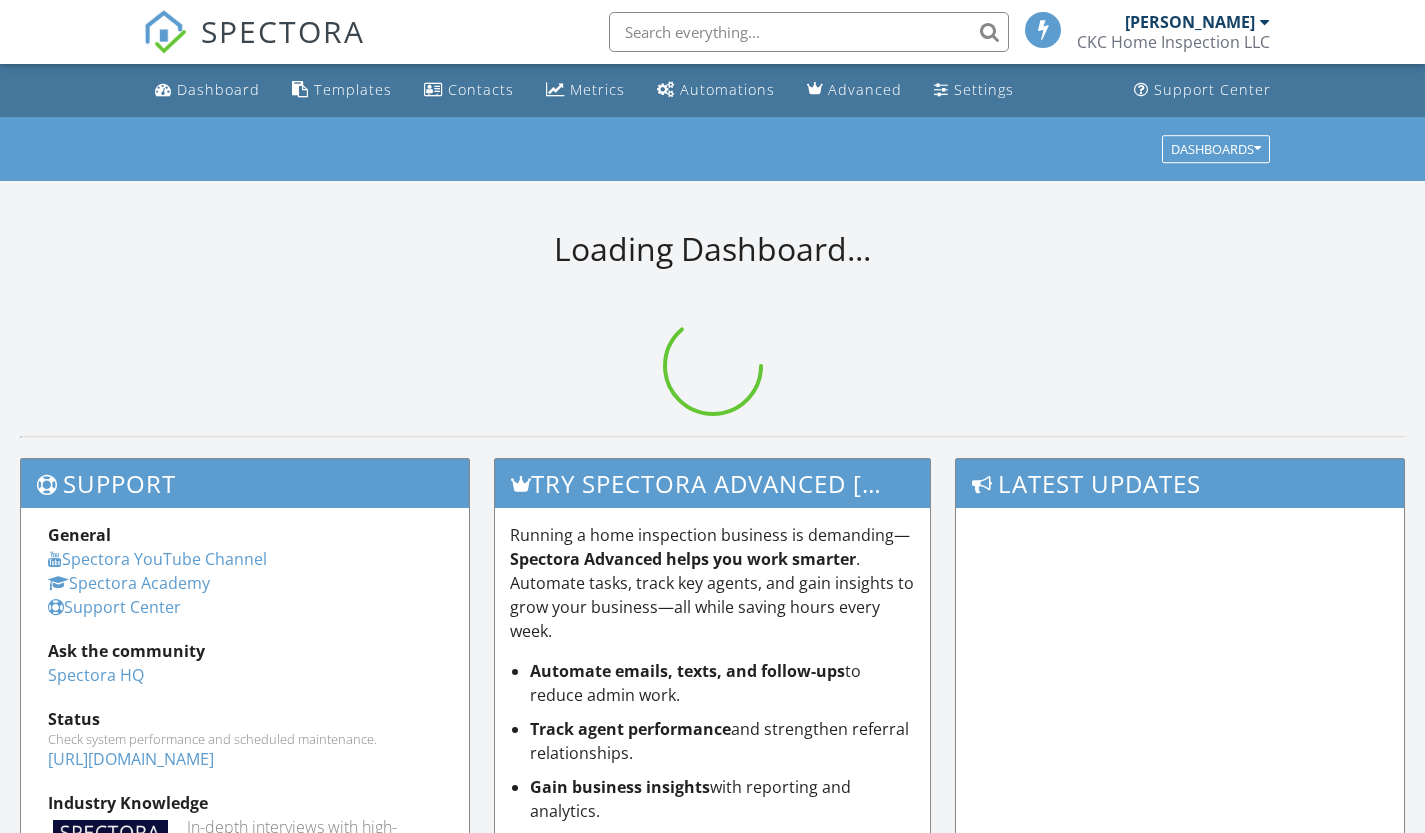 scroll, scrollTop: 0, scrollLeft: 0, axis: both 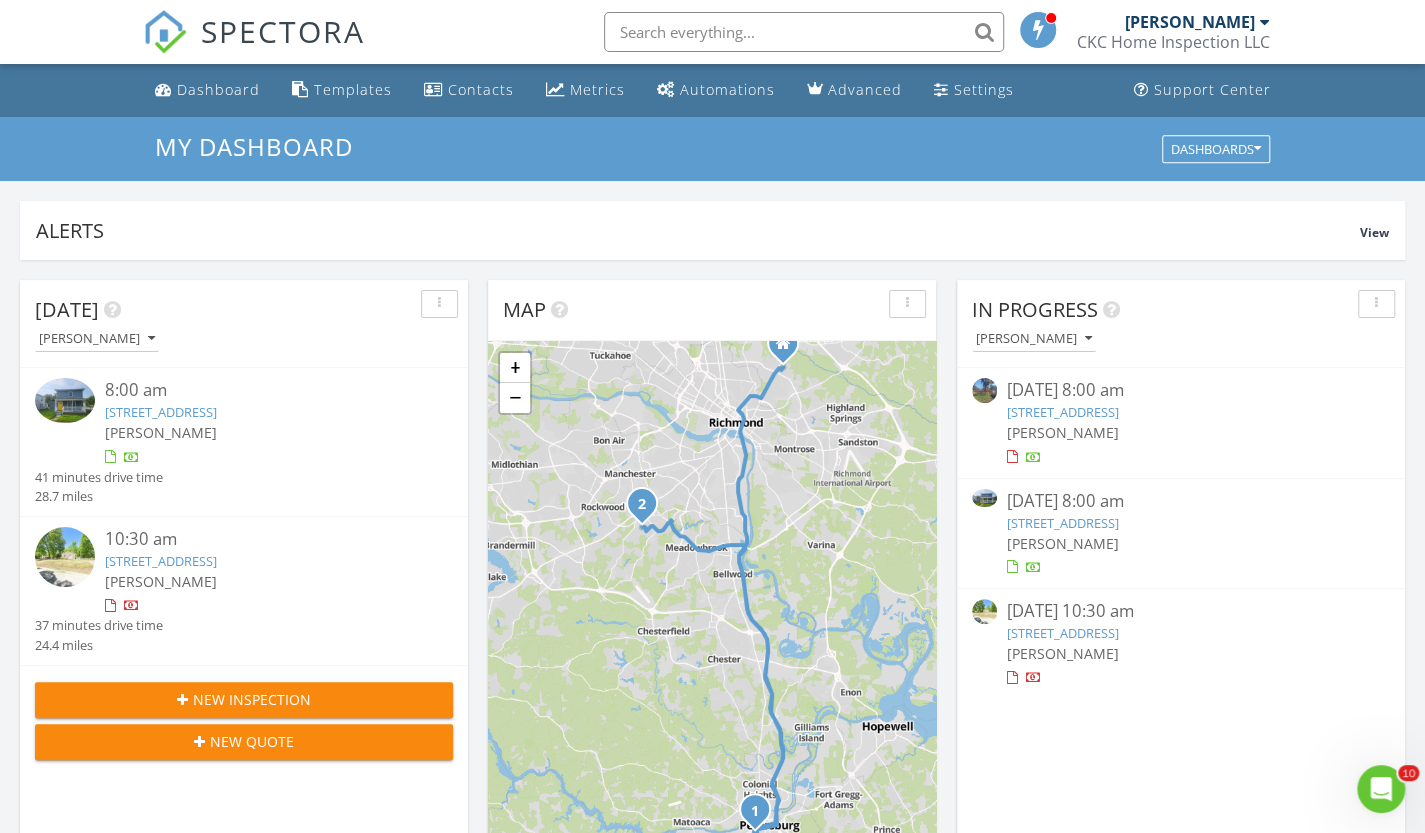 click at bounding box center (1265, 22) 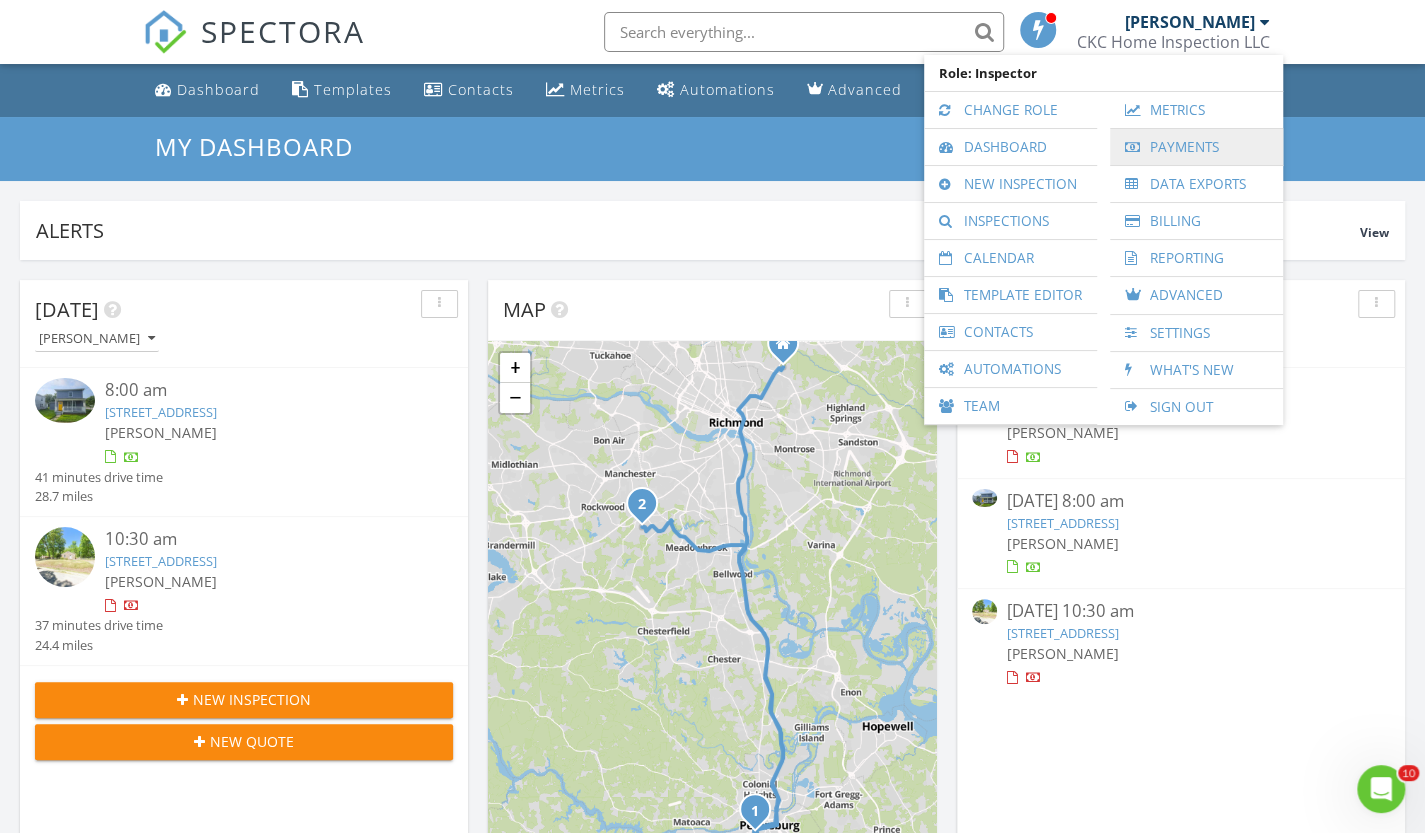 click on "Payments" at bounding box center [1196, 147] 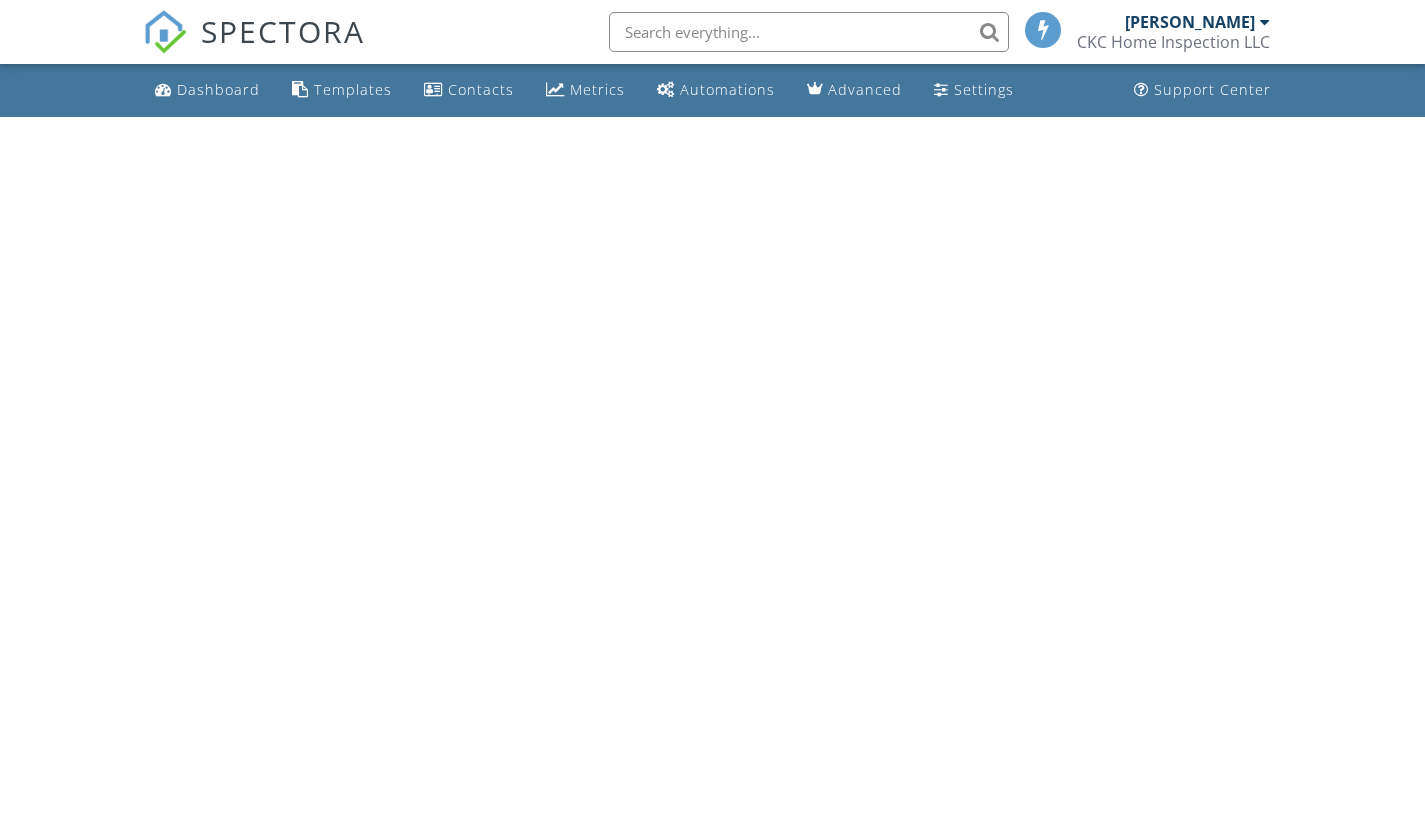 scroll, scrollTop: 0, scrollLeft: 0, axis: both 